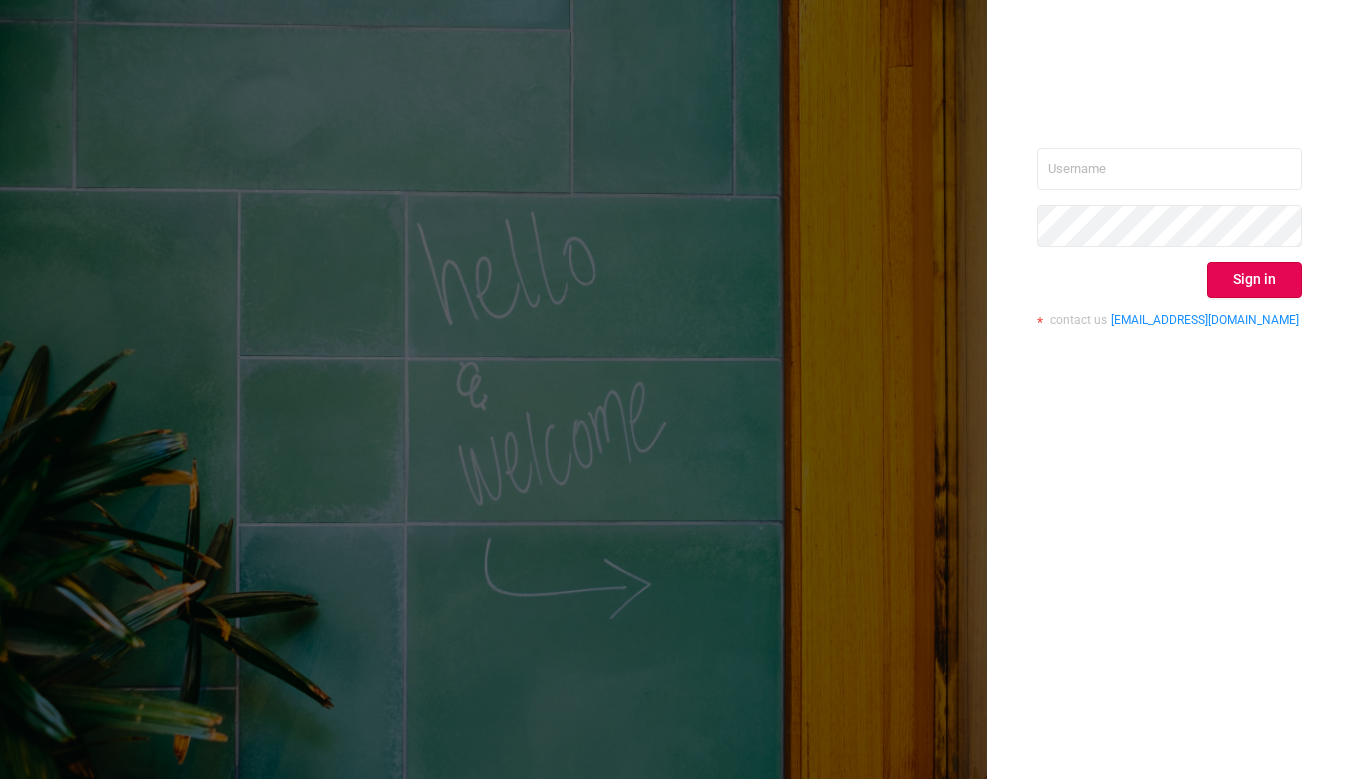 scroll, scrollTop: 0, scrollLeft: 0, axis: both 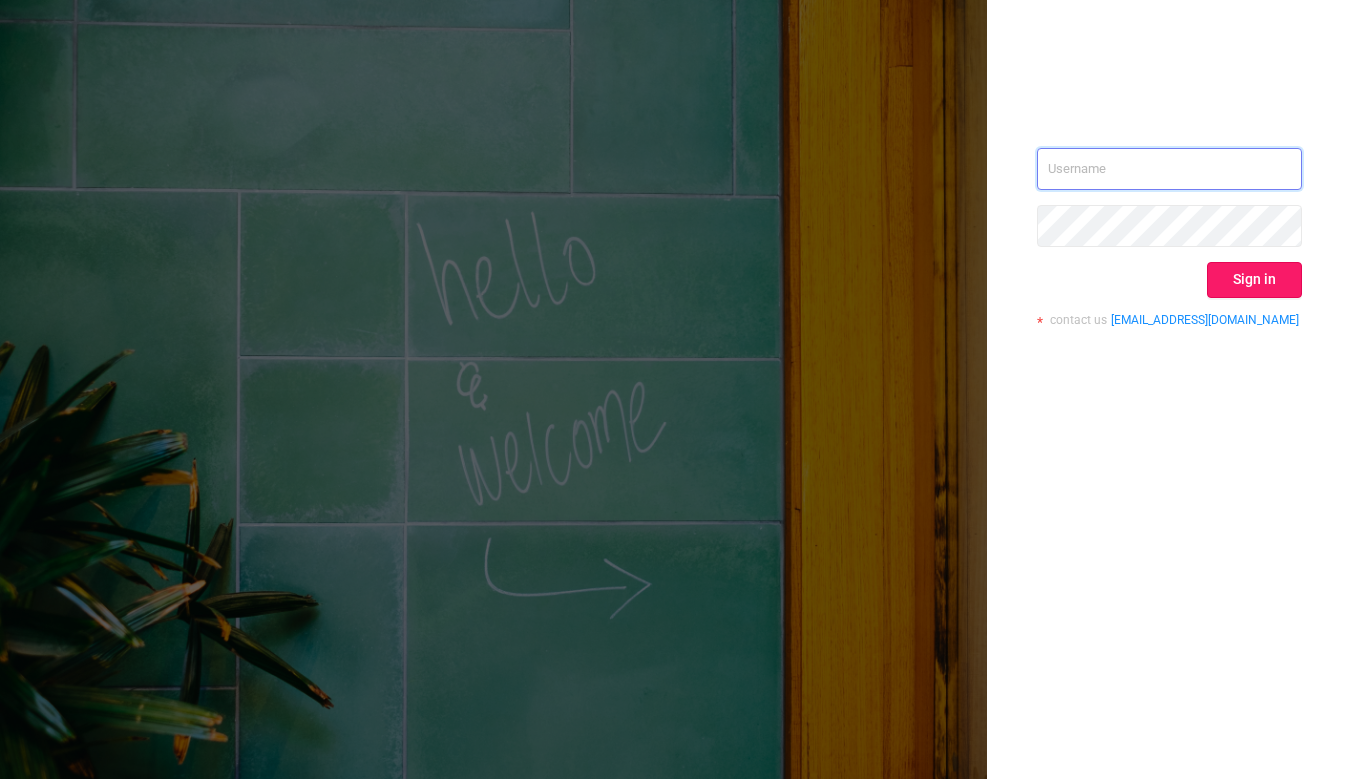 type on "[EMAIL_ADDRESS][DOMAIN_NAME]" 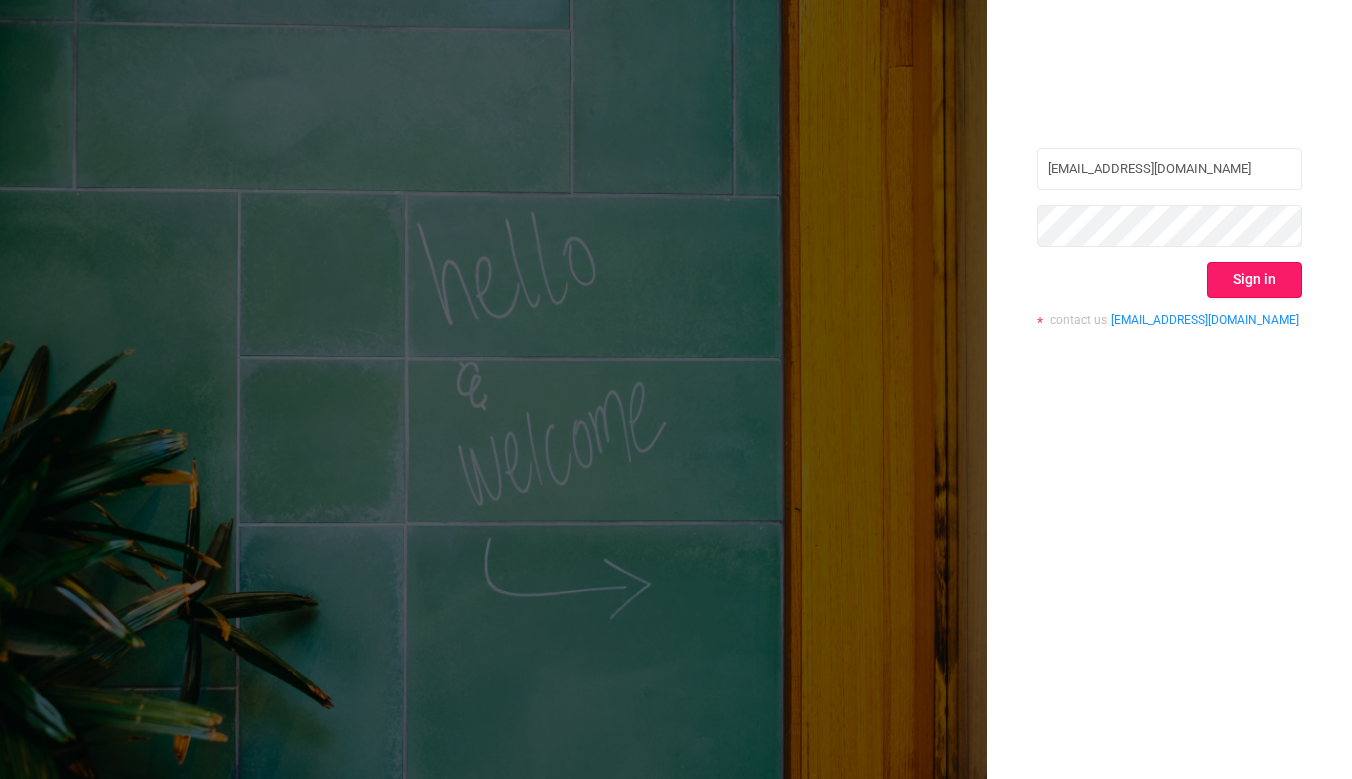 click on "Sign in" at bounding box center [1254, 280] 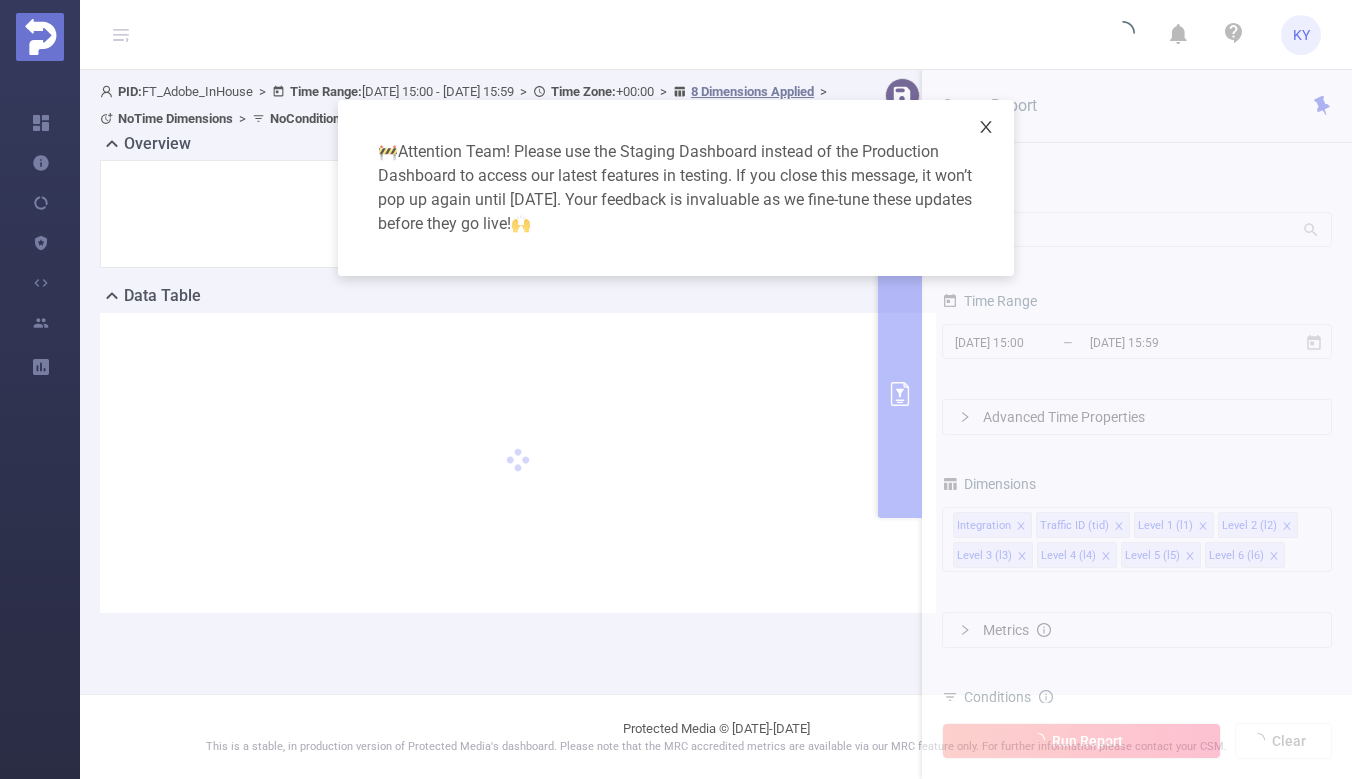 click at bounding box center [986, 128] 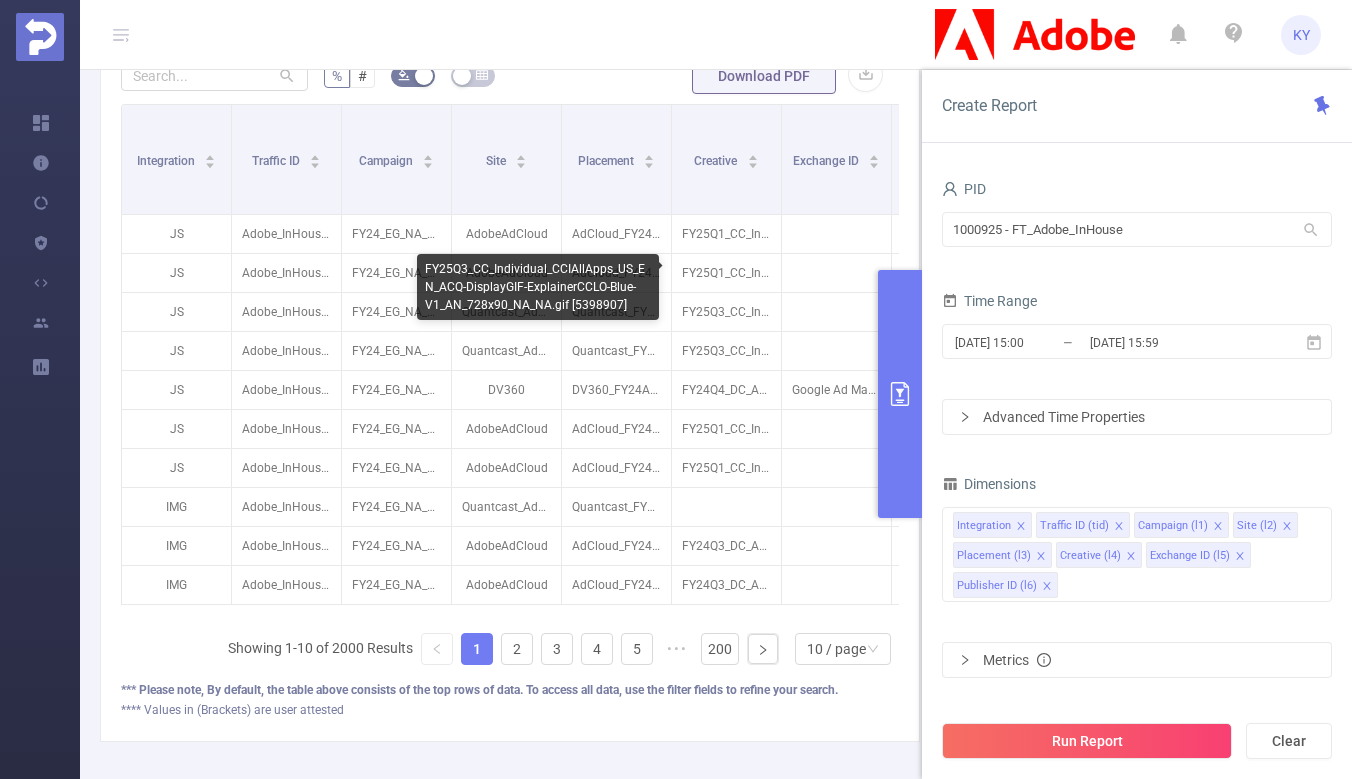 scroll, scrollTop: 548, scrollLeft: 0, axis: vertical 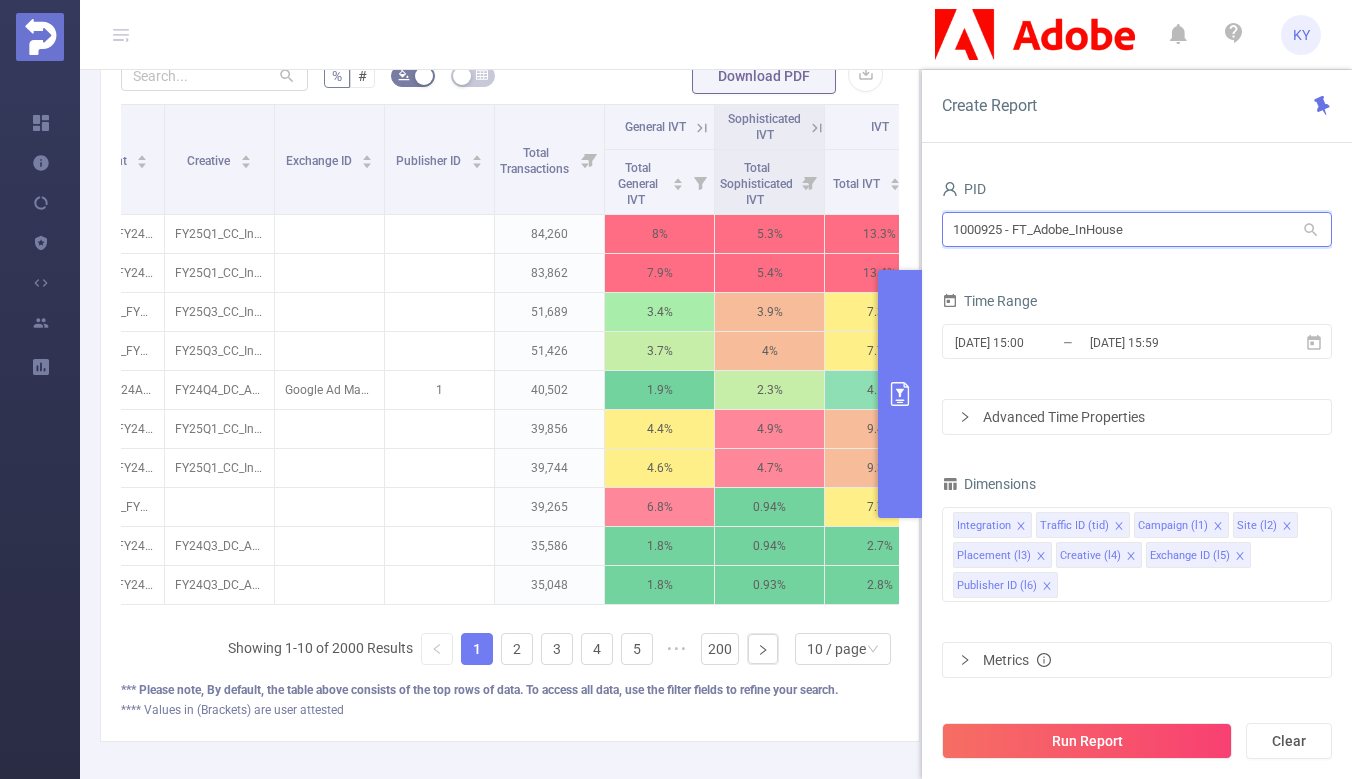 click on "1000925 - FT_Adobe_InHouse" at bounding box center [1137, 229] 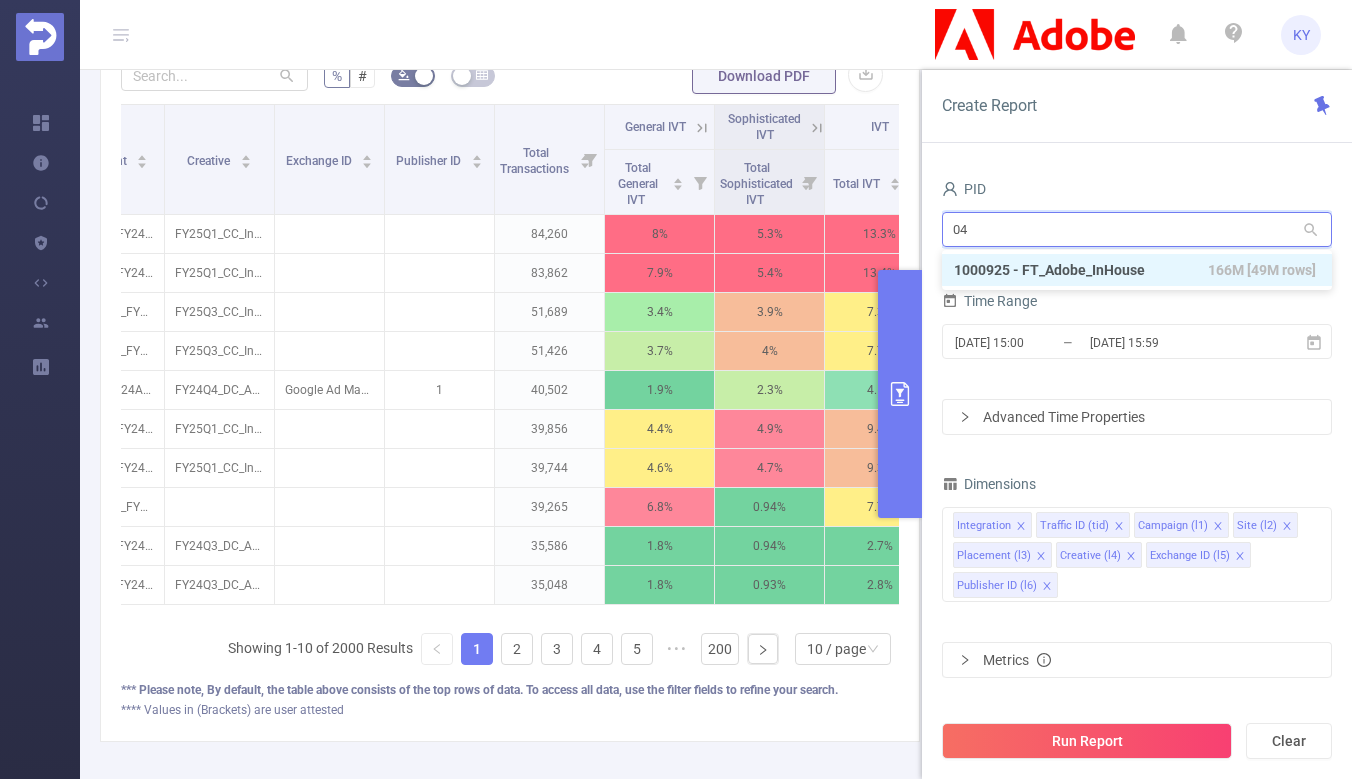 type on "047" 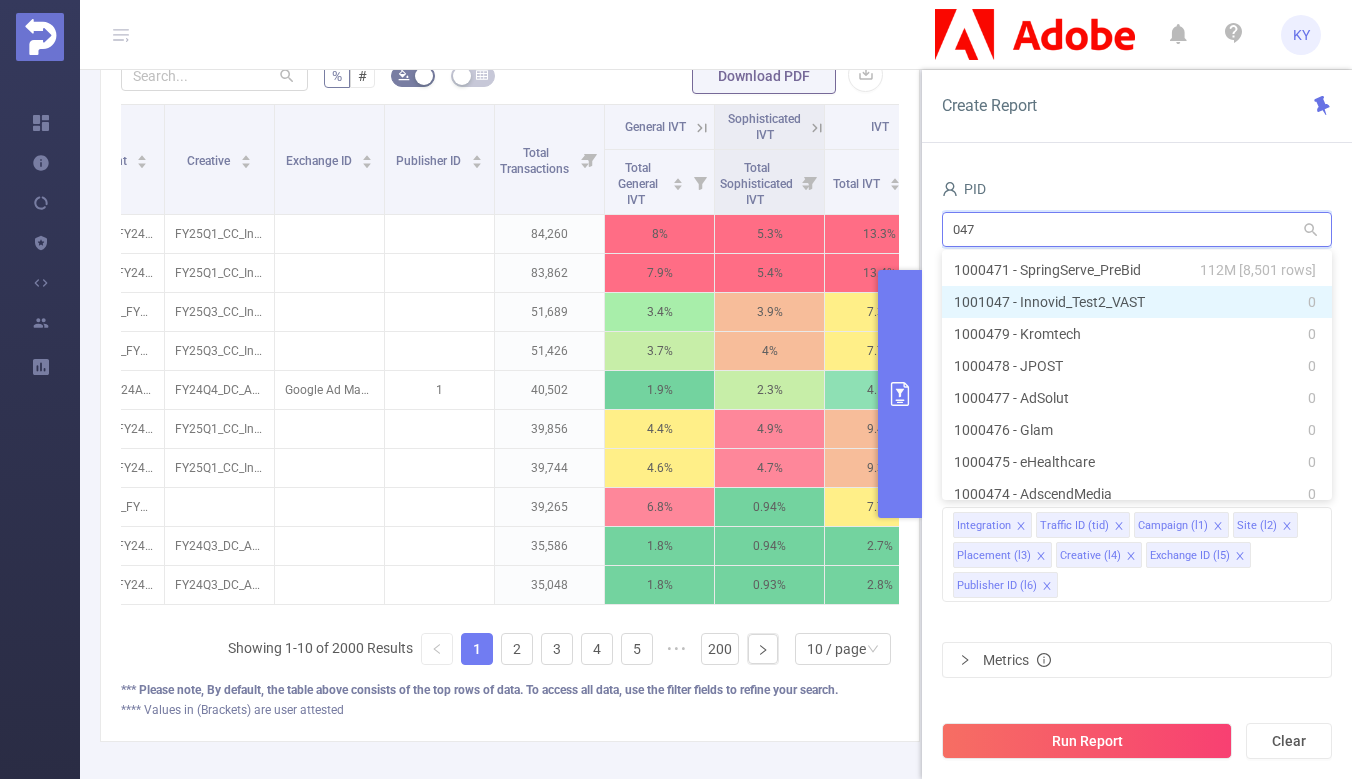 click on "1001047 - Innovid_Test2_VAST 0" at bounding box center (1137, 302) 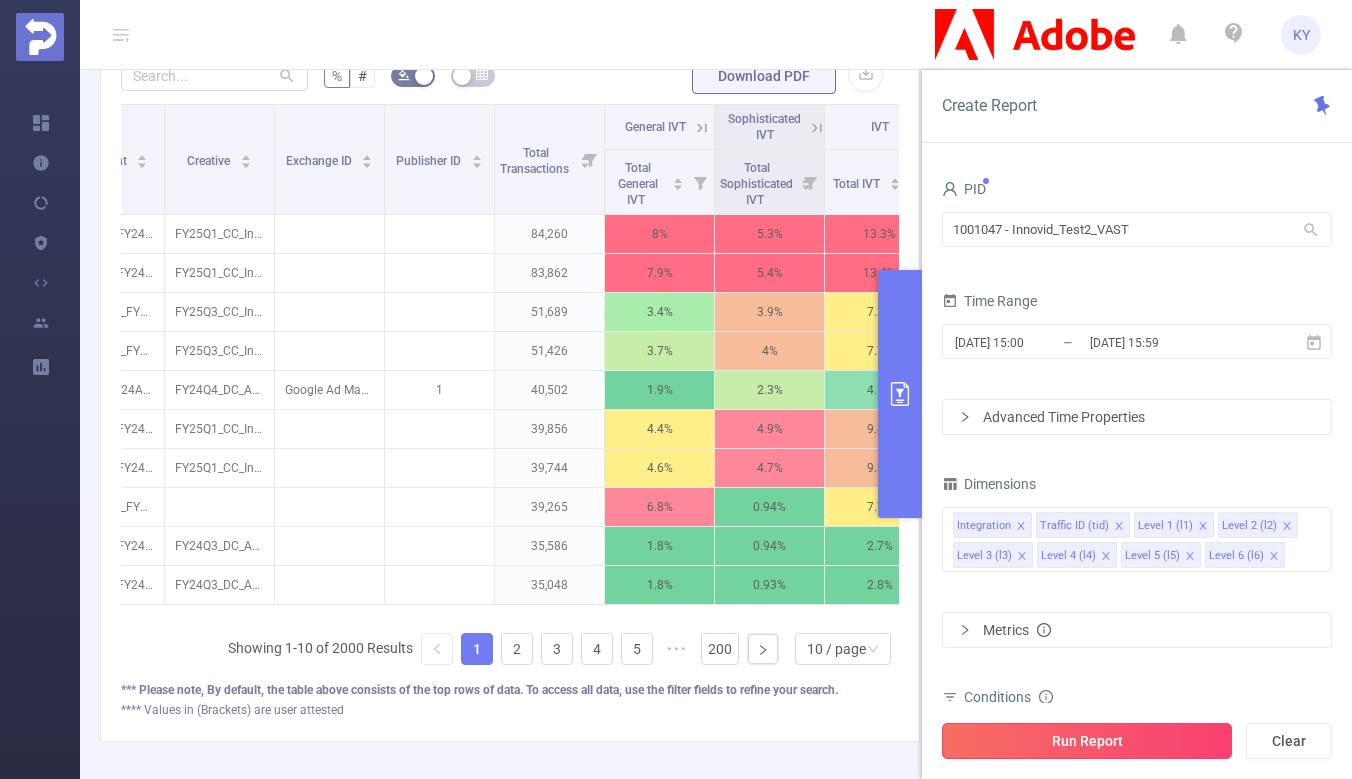 click on "Run Report" at bounding box center (1087, 741) 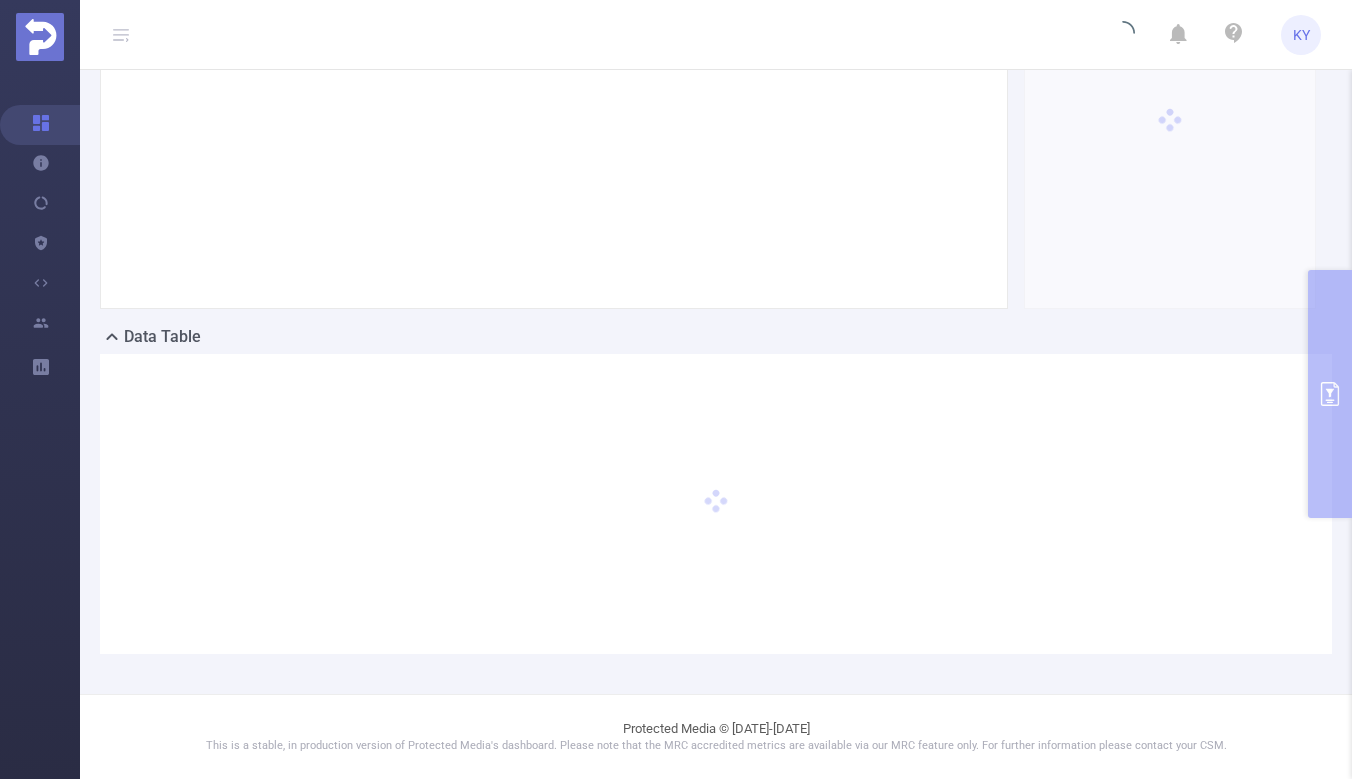 scroll, scrollTop: 228, scrollLeft: 0, axis: vertical 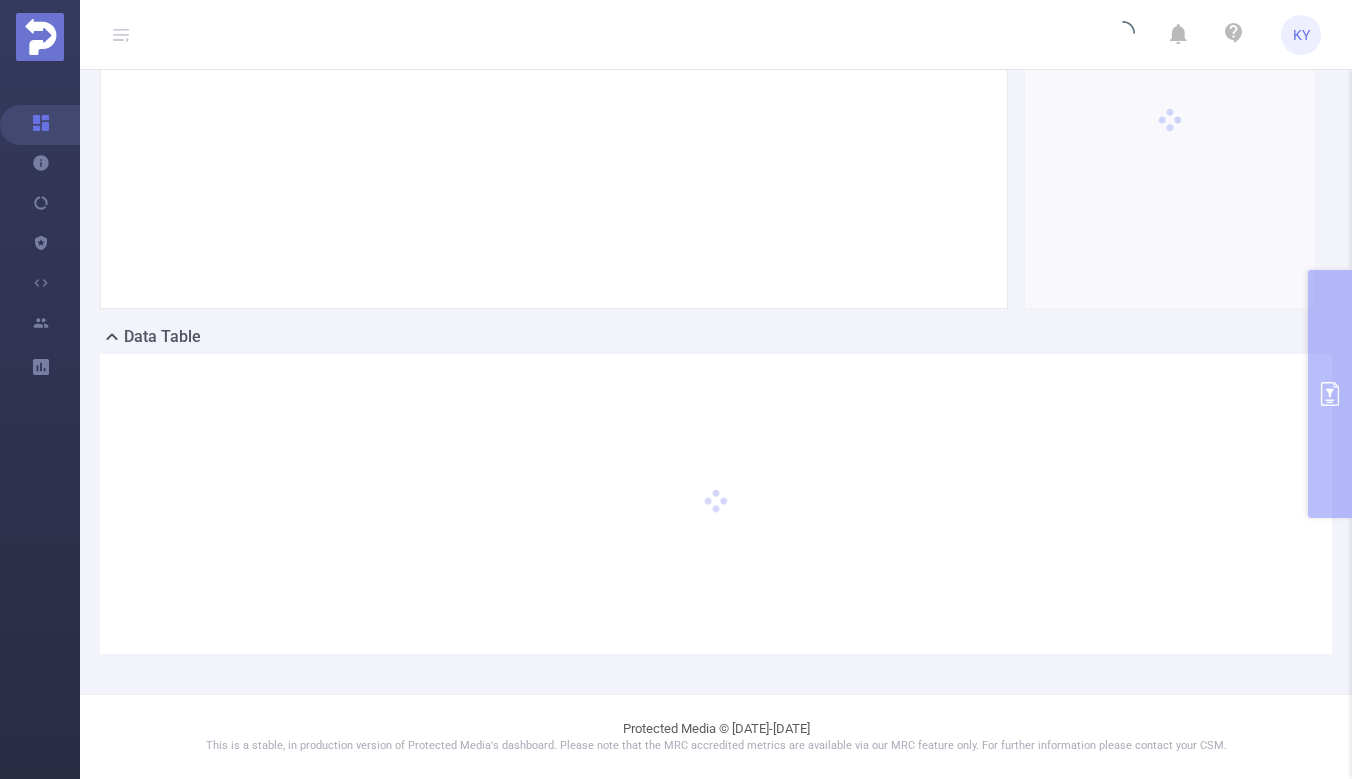type 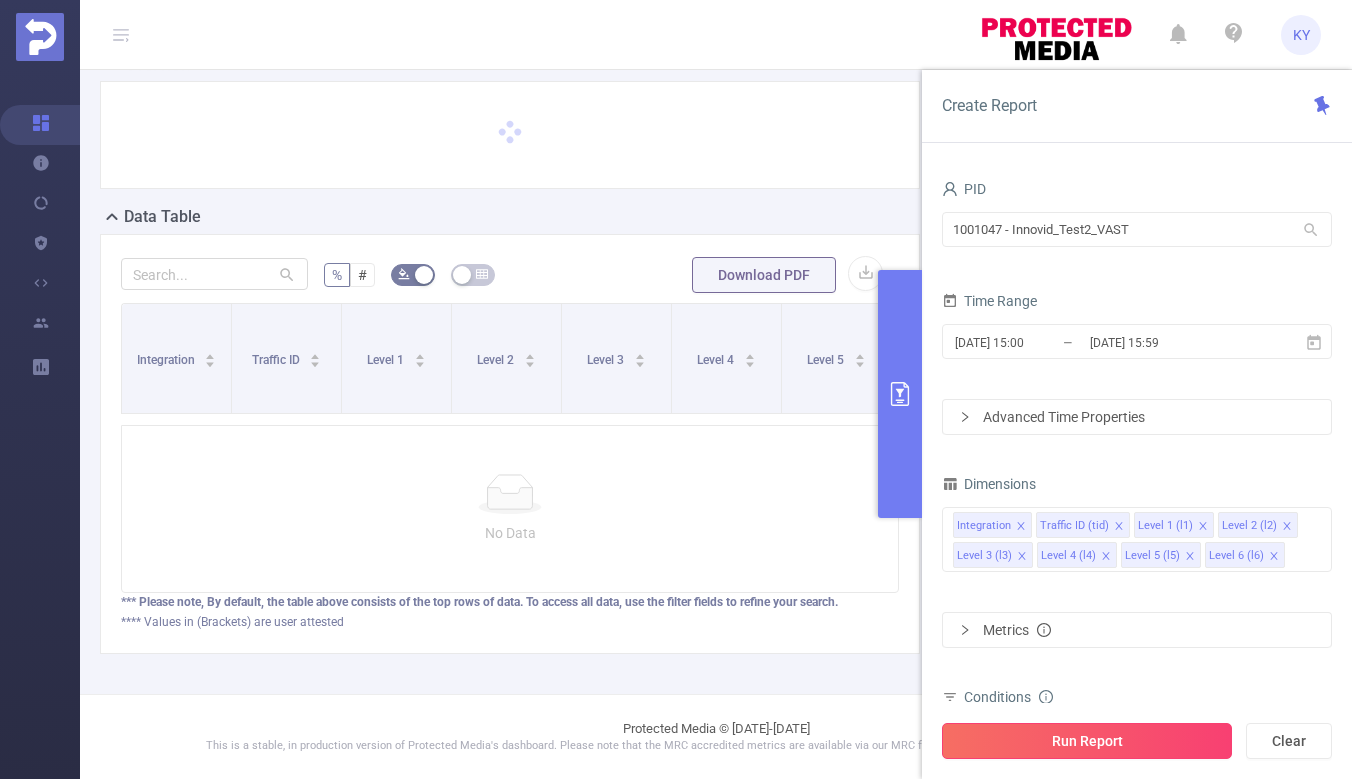 scroll, scrollTop: 76, scrollLeft: 0, axis: vertical 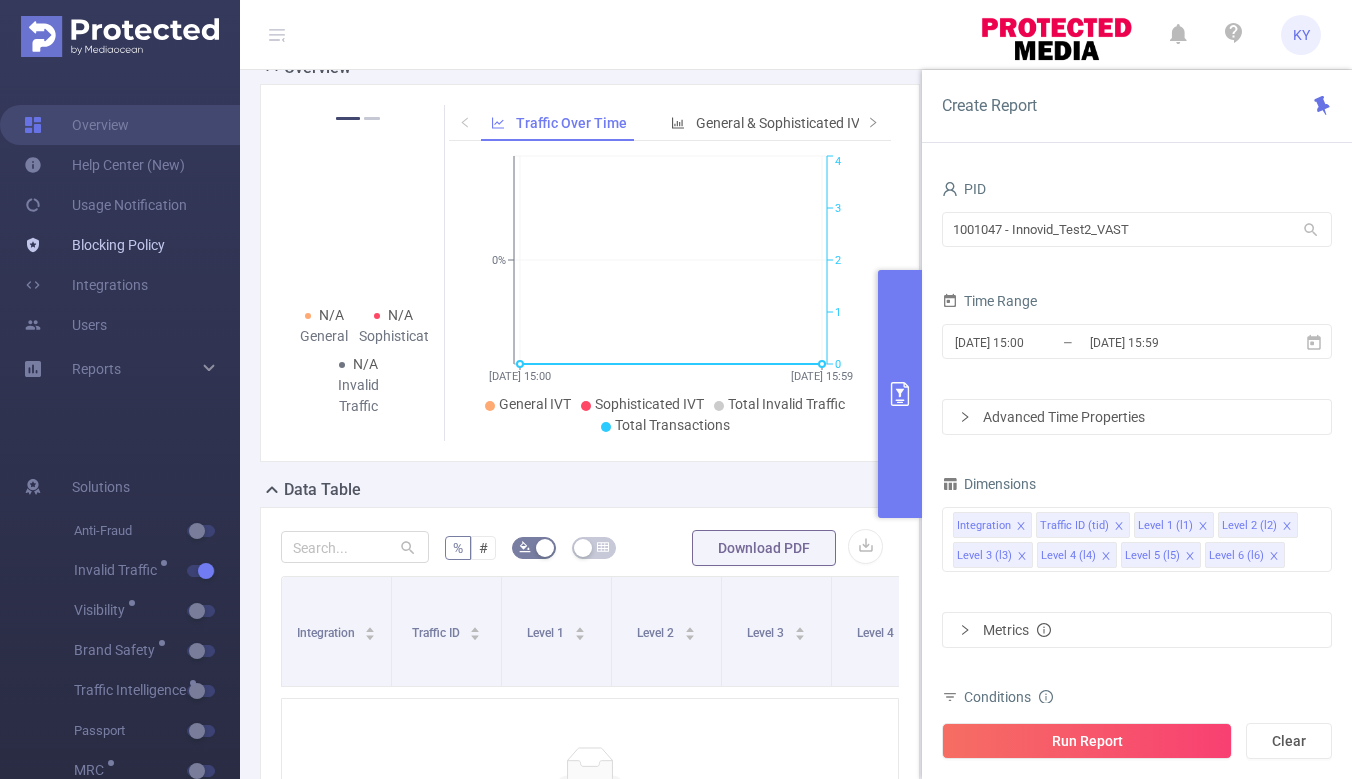 click on "Blocking Policy" at bounding box center (94, 245) 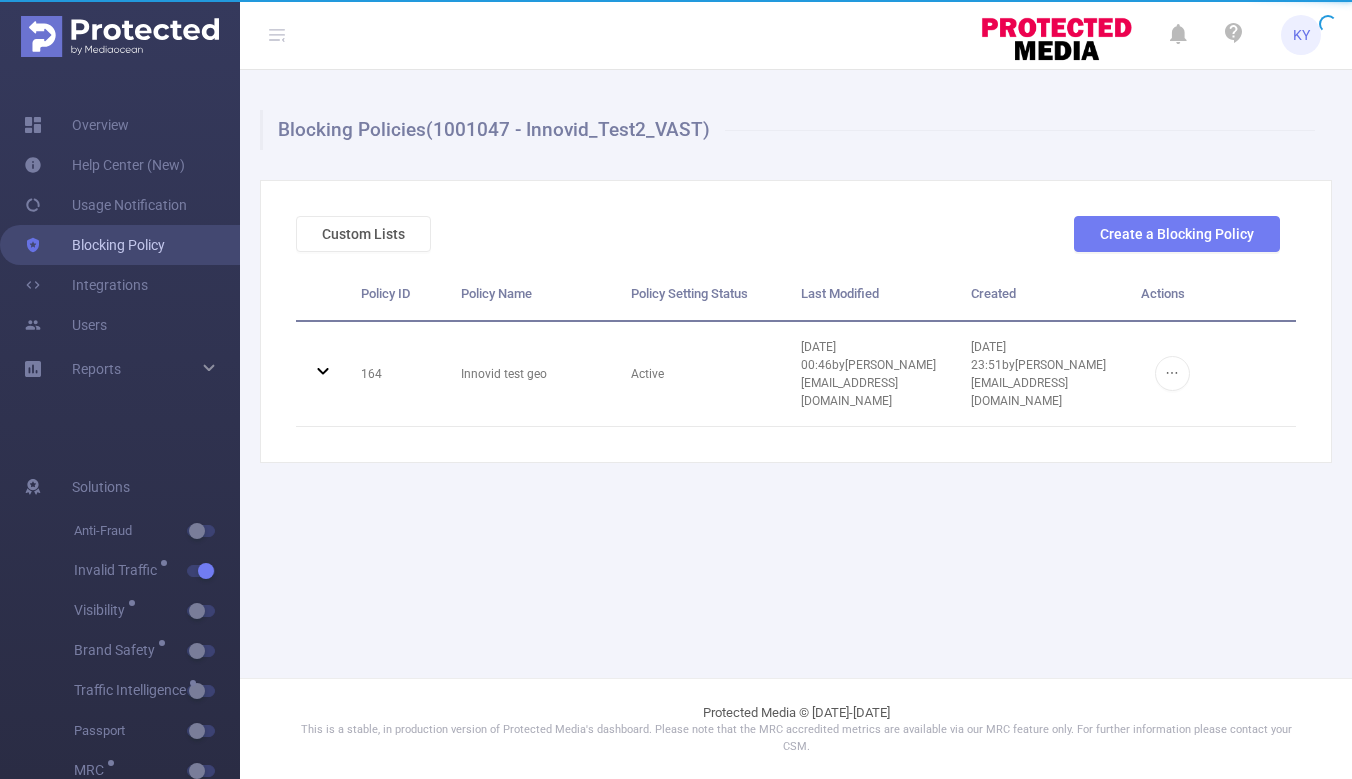scroll, scrollTop: 0, scrollLeft: 0, axis: both 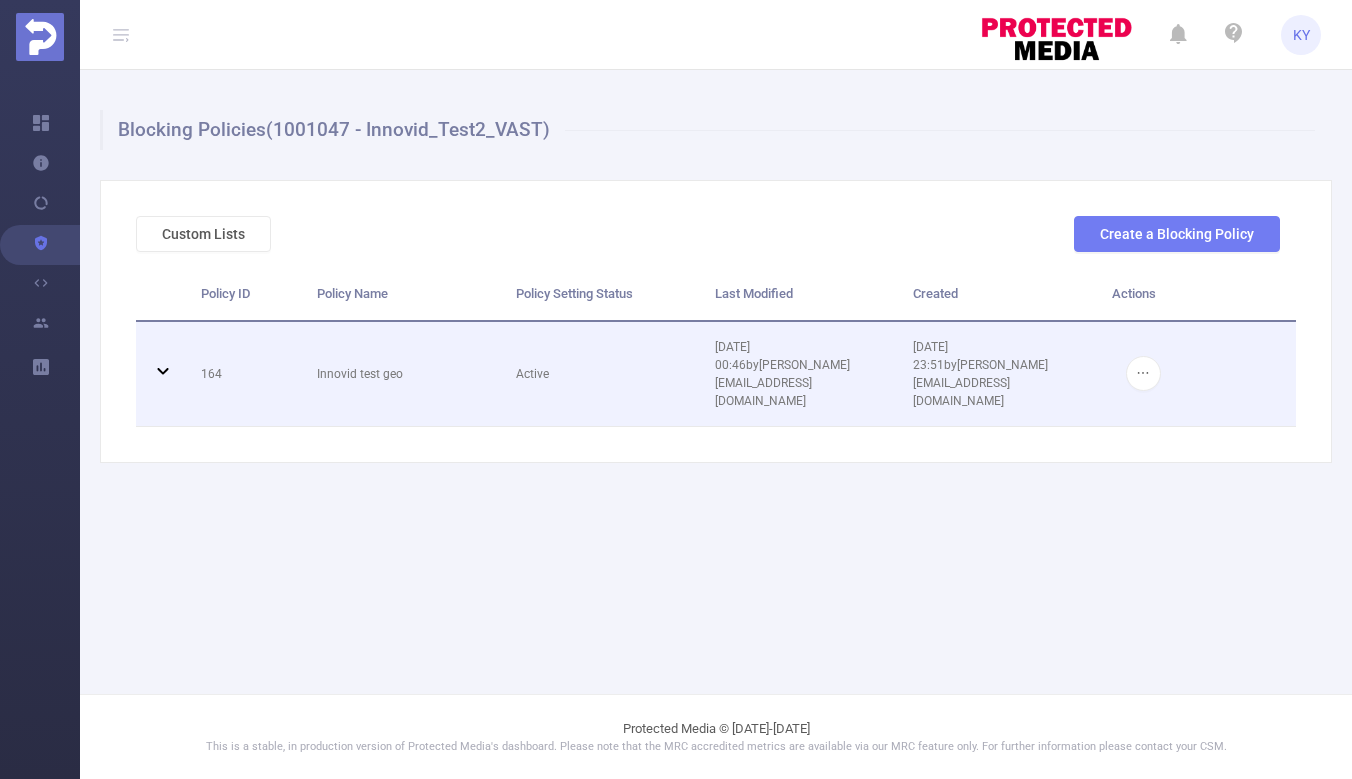 click on "Active" at bounding box center [600, 374] 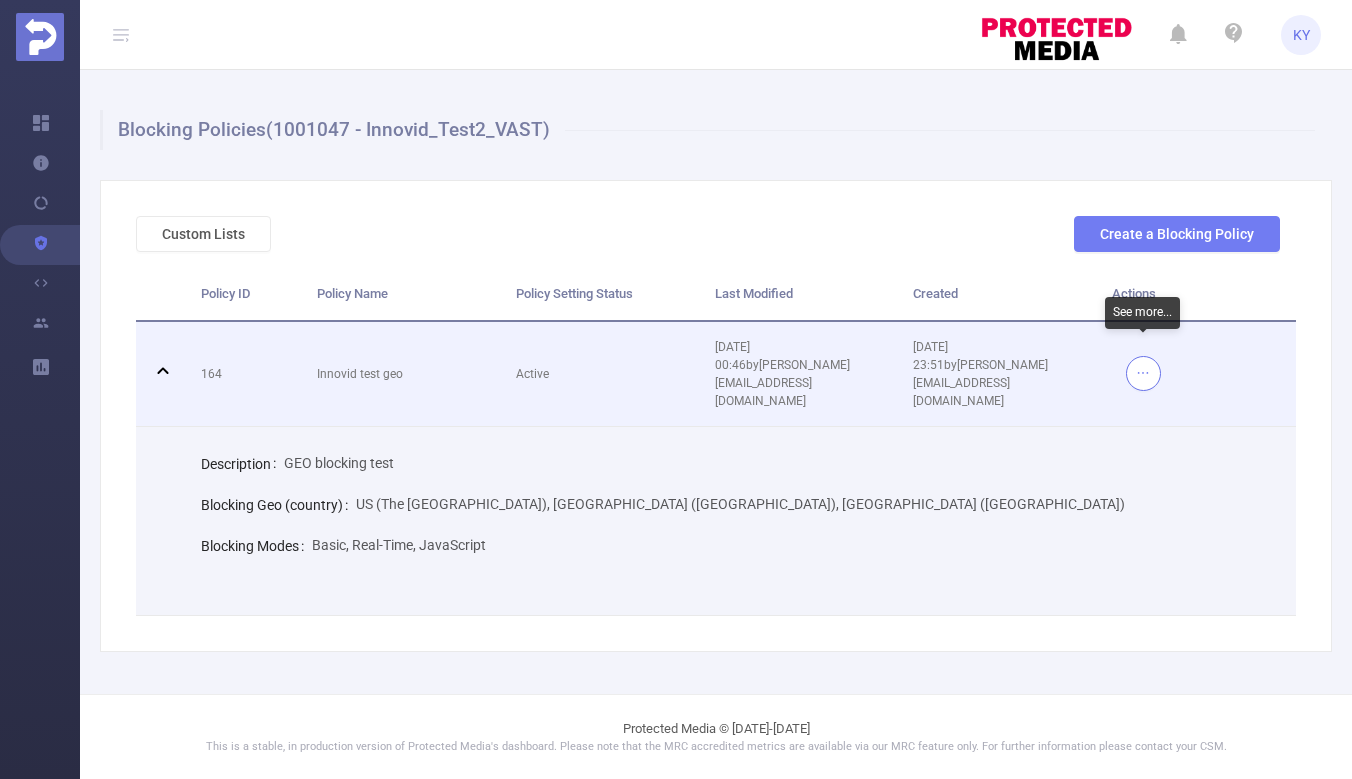 click 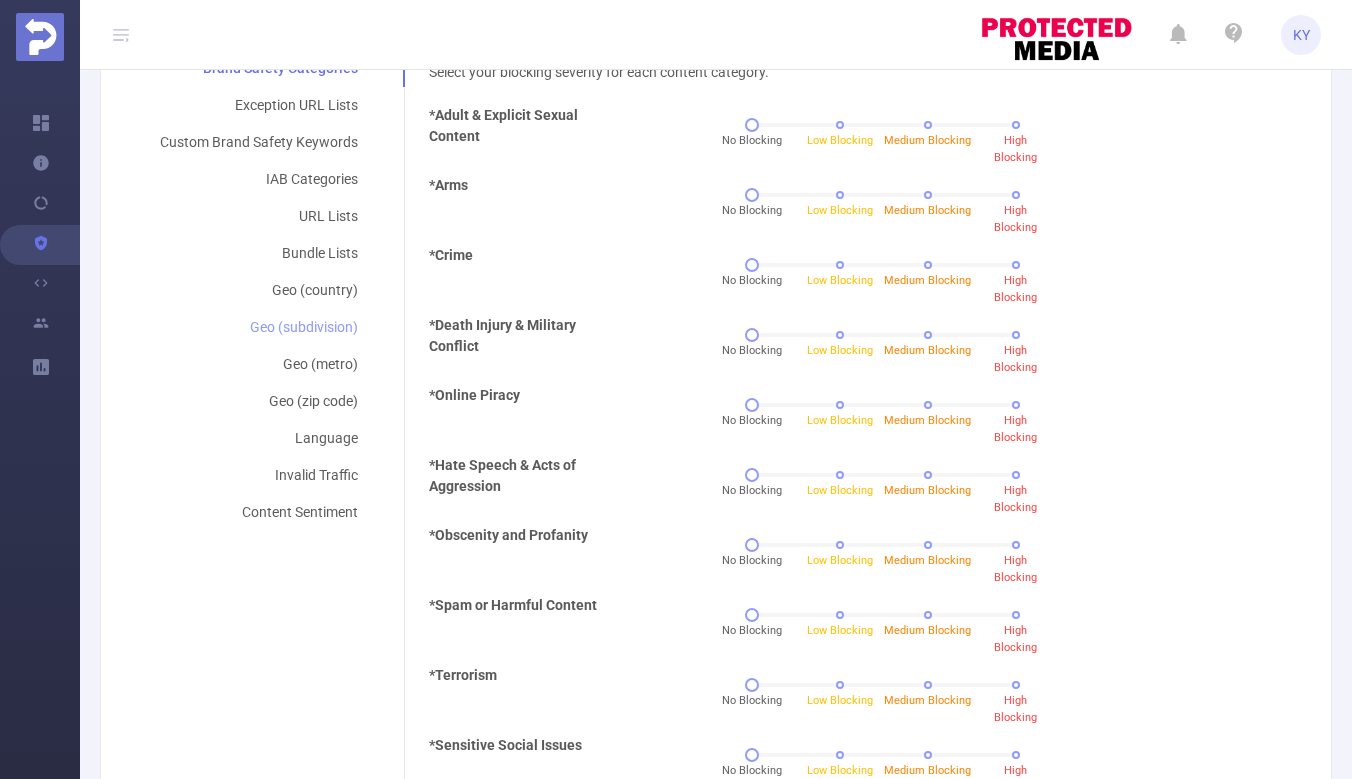 scroll, scrollTop: 431, scrollLeft: 0, axis: vertical 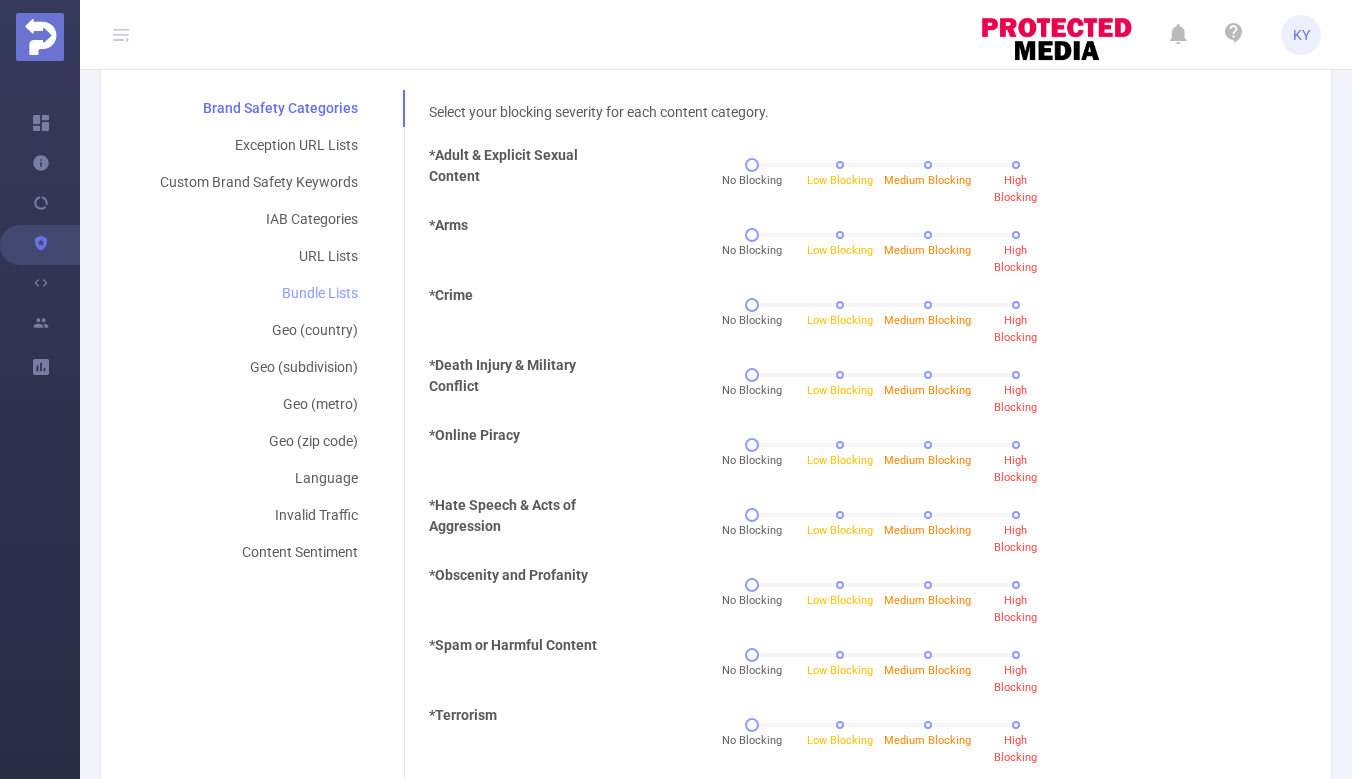click on "Bundle Lists" at bounding box center (259, 293) 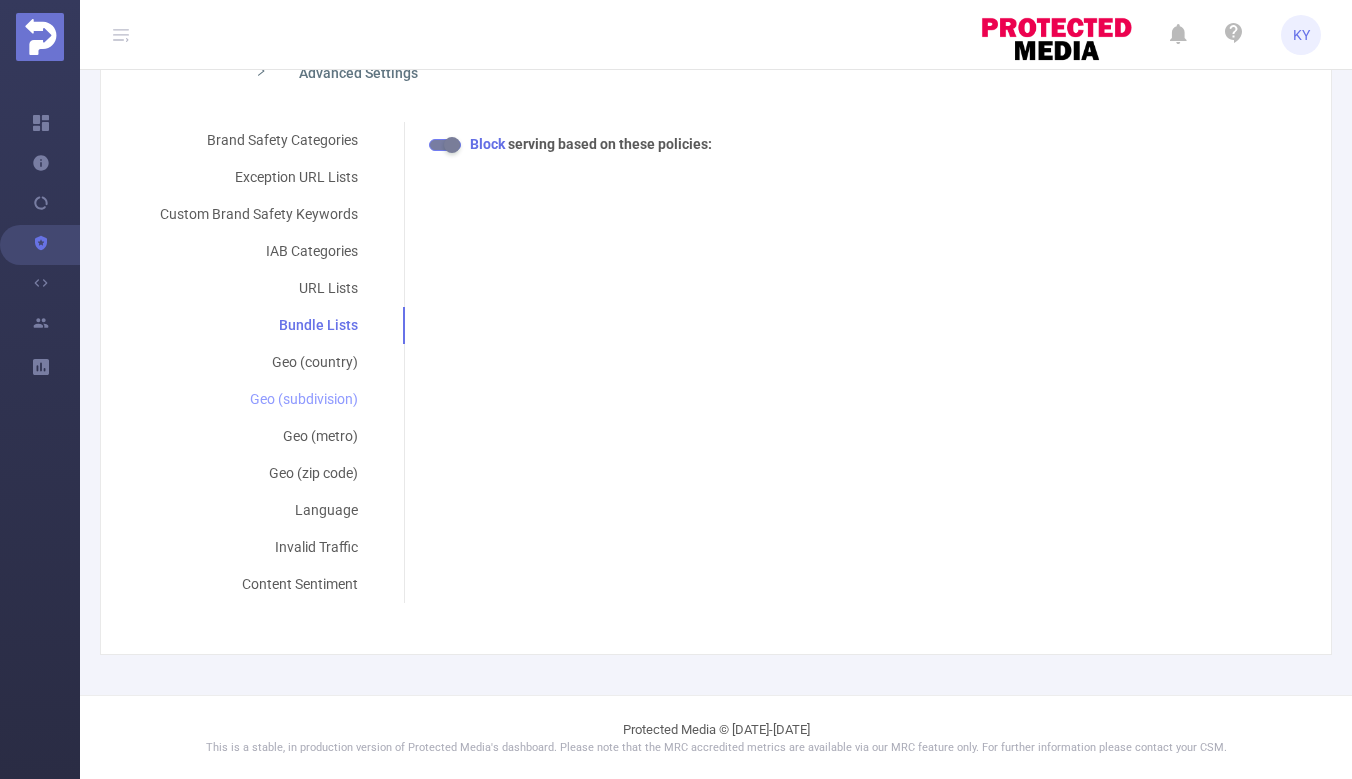 scroll, scrollTop: 0, scrollLeft: 0, axis: both 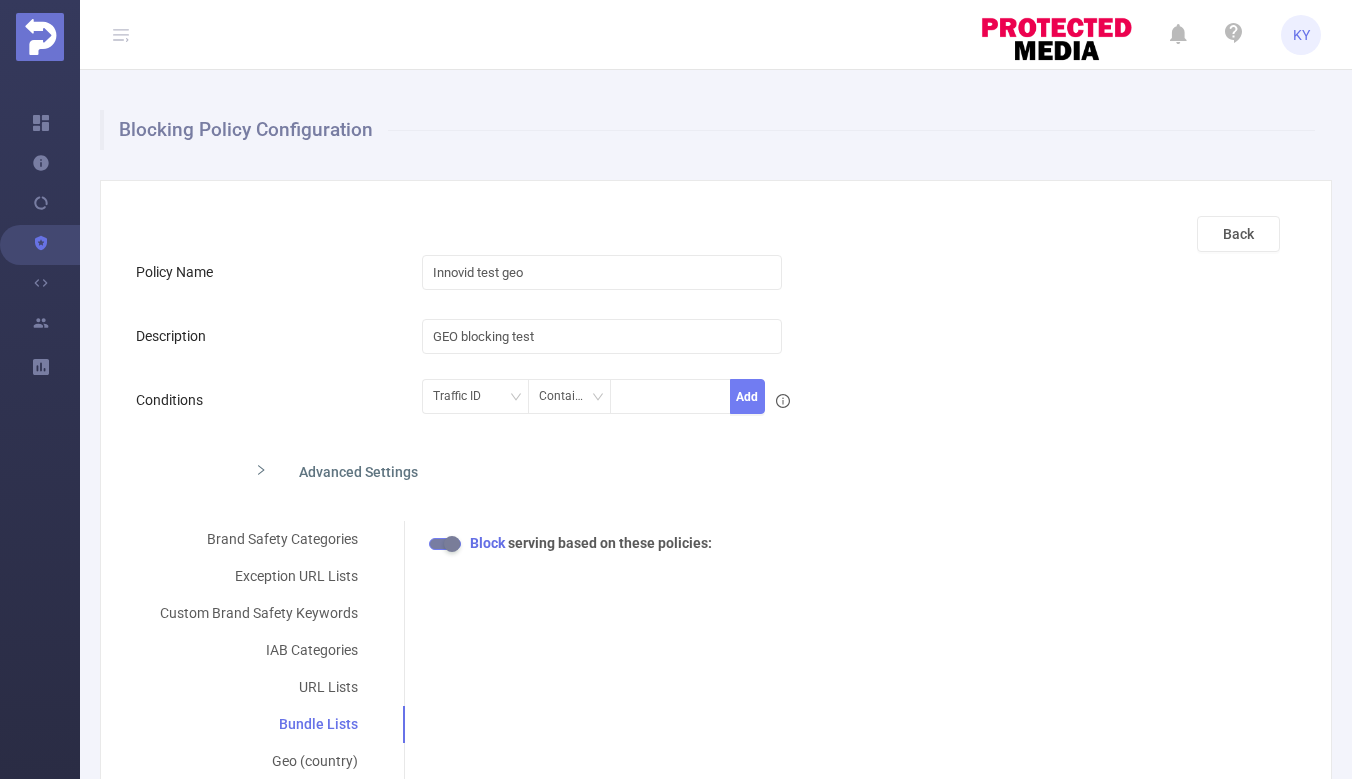 click on "Back Policy Name Innovid test geo Description GEO blocking test Conditions Traffic ID Contains   Add Advanced Settings Brand Safety Categories Exception URL Lists Custom Brand Safety Keywords IAB Categories URL Lists Bundle Lists Geo (country) Geo (subdivision) Geo (metro) Geo (zip code) Language Invalid Traffic Content Sentiment Select your blocking severity for each content category. *Adult & Explicit Sexual Content No Blocking Low Blocking Medium Blocking High Blocking *Arms No Blocking Low Blocking Medium Blocking High Blocking *Crime No Blocking Low Blocking Medium Blocking High Blocking *Death Injury & Military Conflict No Blocking Low Blocking Medium Blocking High Blocking *Online Piracy No Blocking Low Blocking Medium Blocking High Blocking *Hate Speech & Acts of Aggression No Blocking Low Blocking Medium Blocking High Blocking *Obscenity and Profanity No Blocking Low Blocking Medium Blocking High Blocking *Spam or Harmful Content No Blocking Low Blocking Medium Blocking High Blocking *Terrorism" at bounding box center [716, 617] 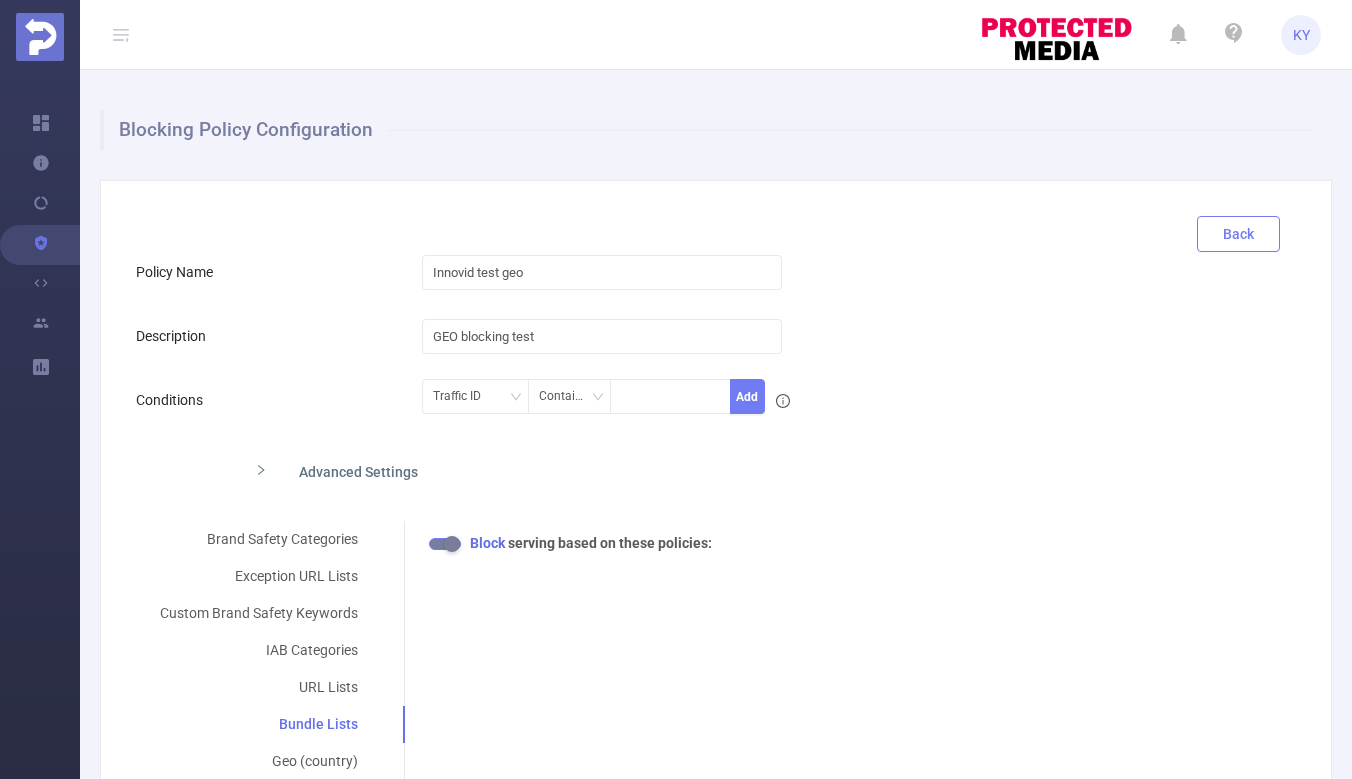 click on "Back" at bounding box center (1238, 234) 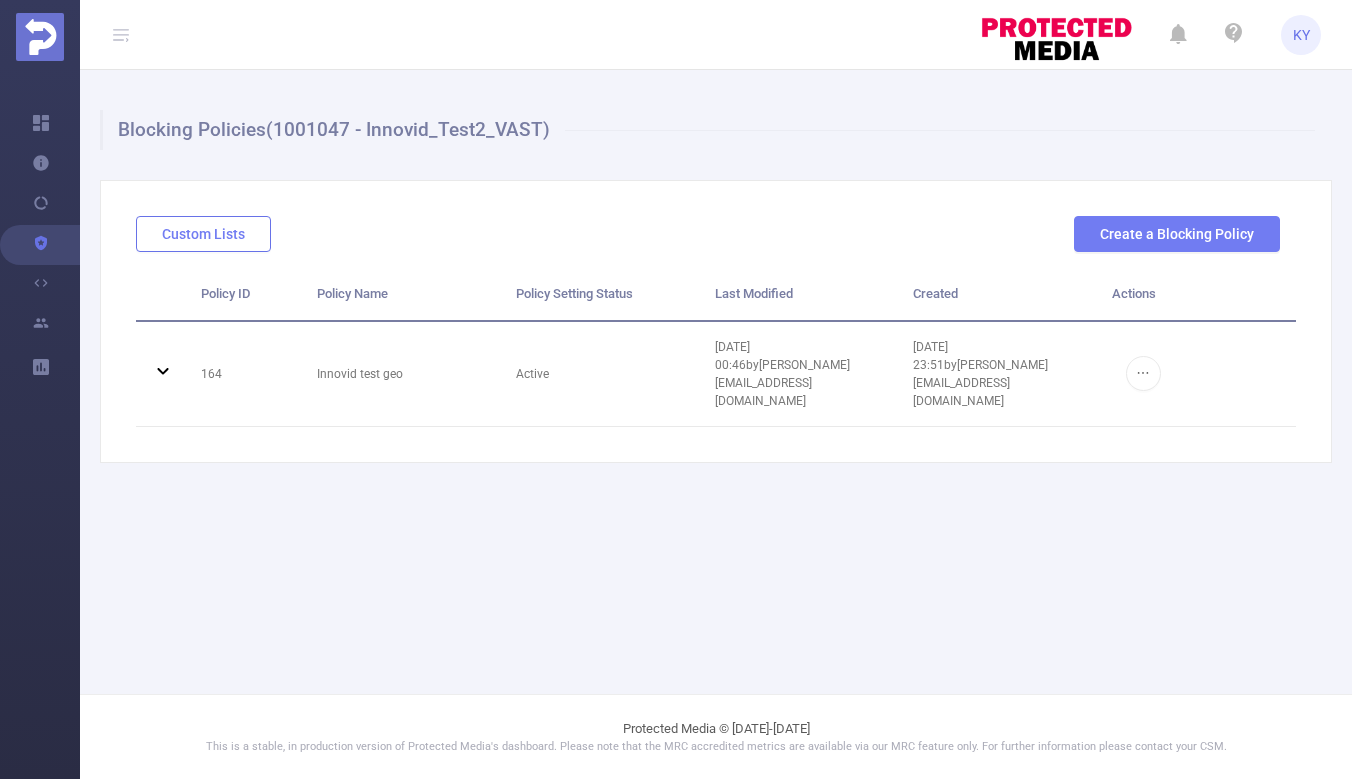 click on "Custom Lists" at bounding box center [203, 234] 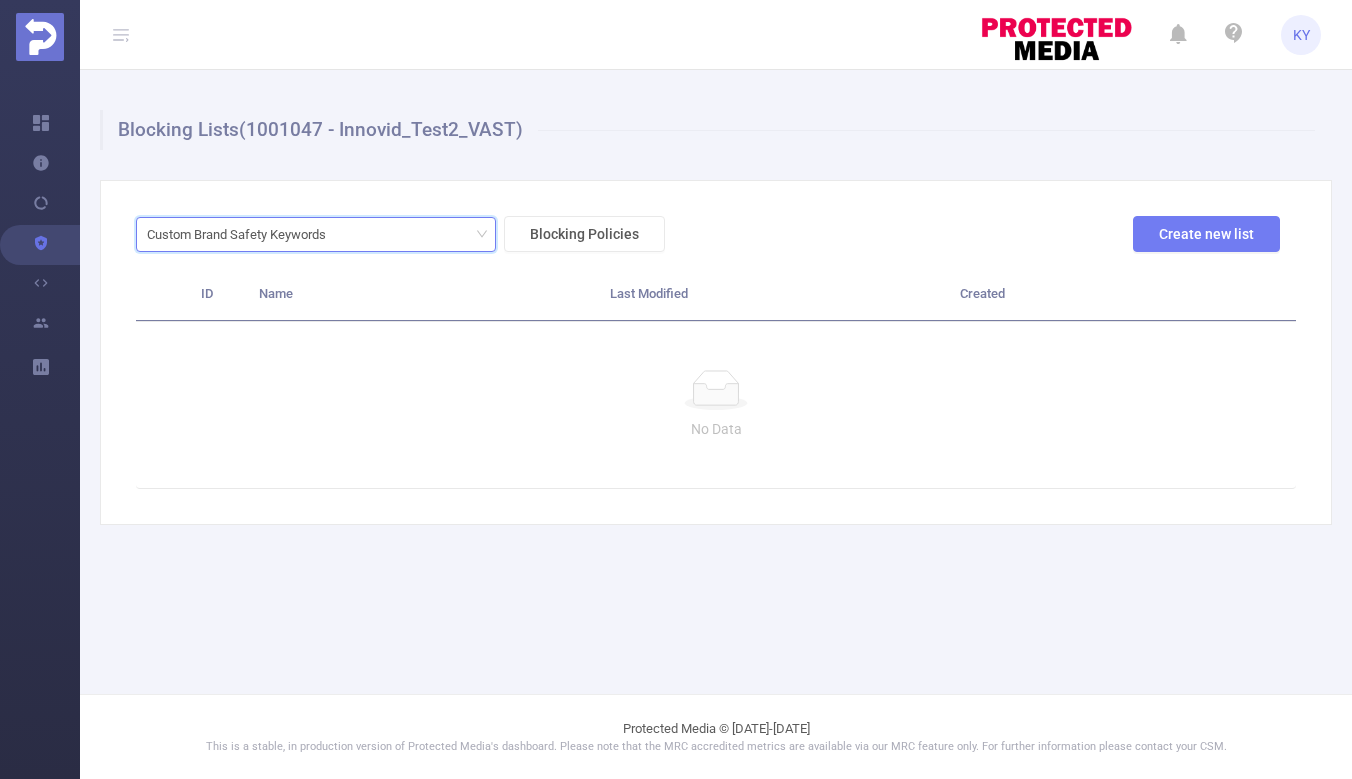 click on "Custom Brand Safety Keywords" at bounding box center (316, 234) 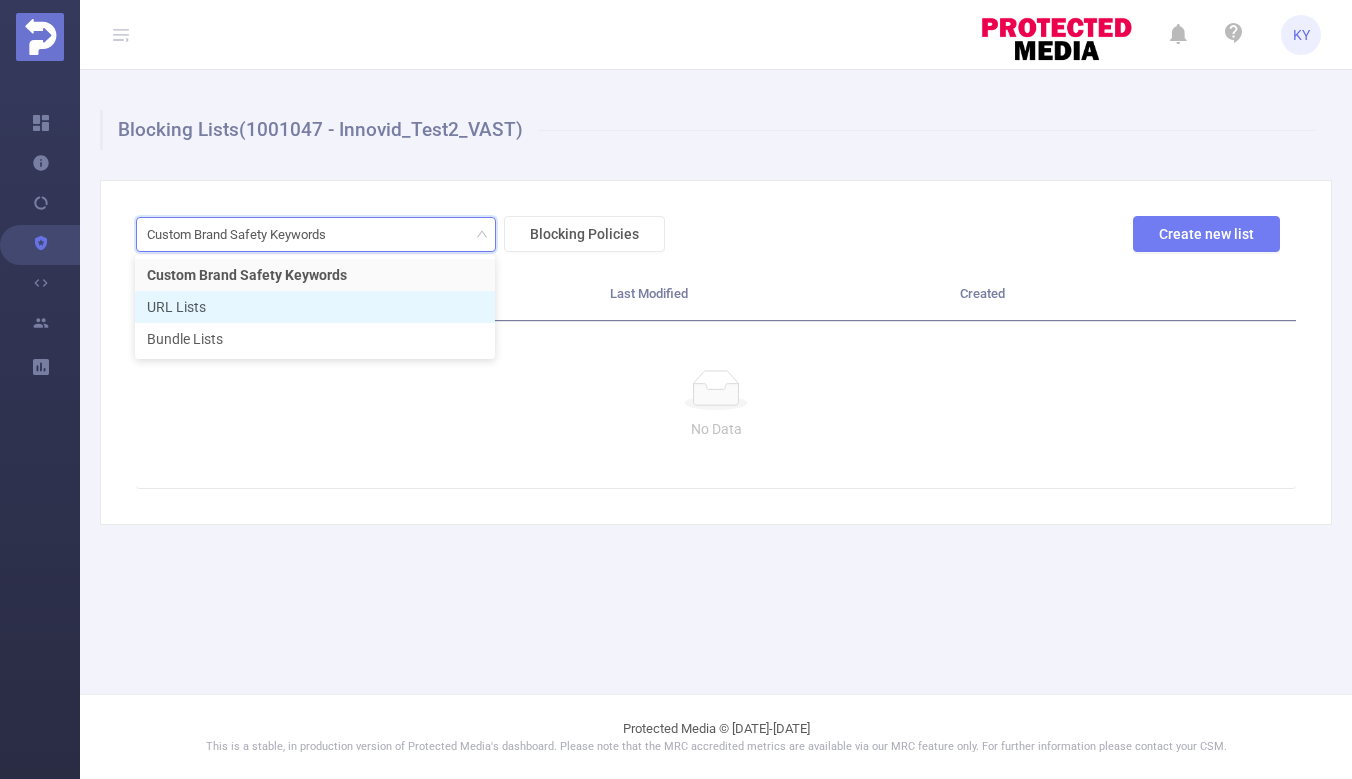 click on "URL Lists" at bounding box center [315, 307] 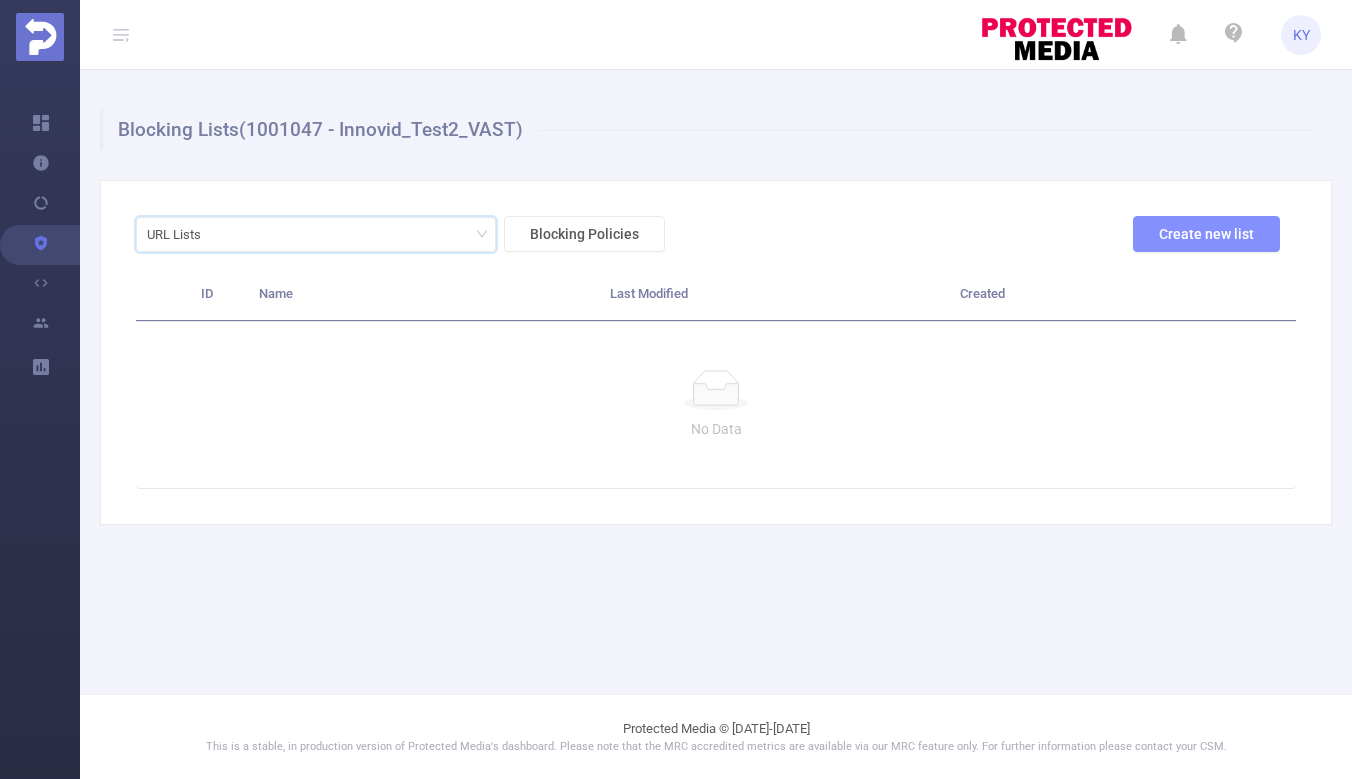 click on "Create new list" at bounding box center [1206, 234] 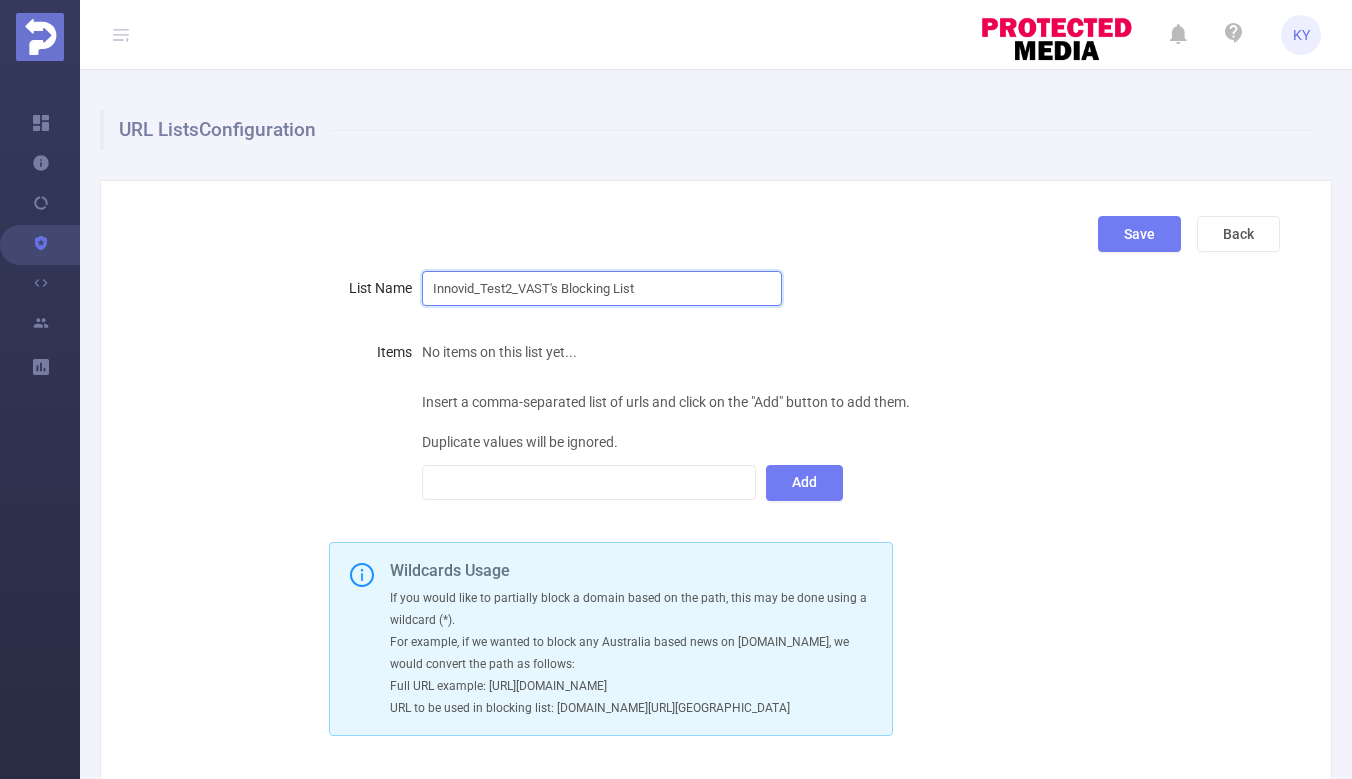 click on "Innovid_Test2_VAST's Blocking List" at bounding box center [602, 288] 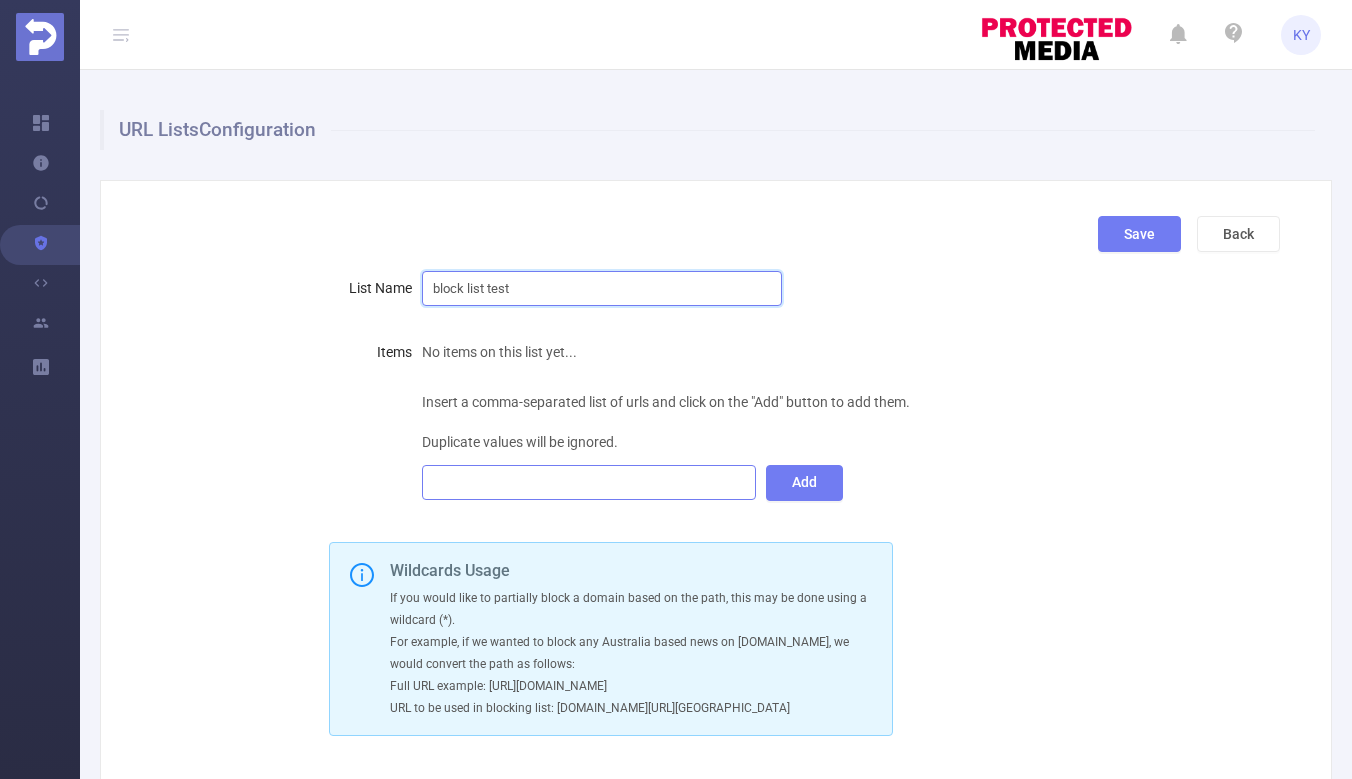 type on "block list test" 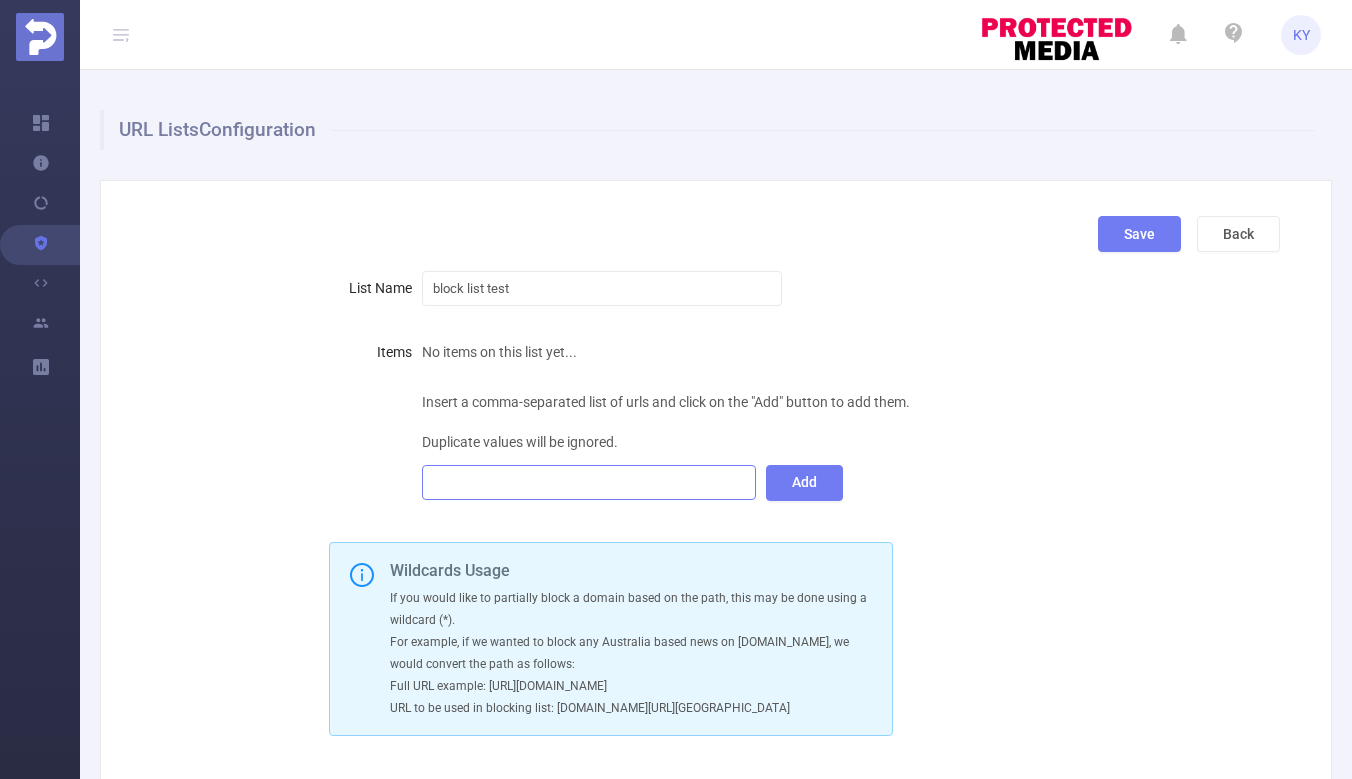 click at bounding box center [589, 482] 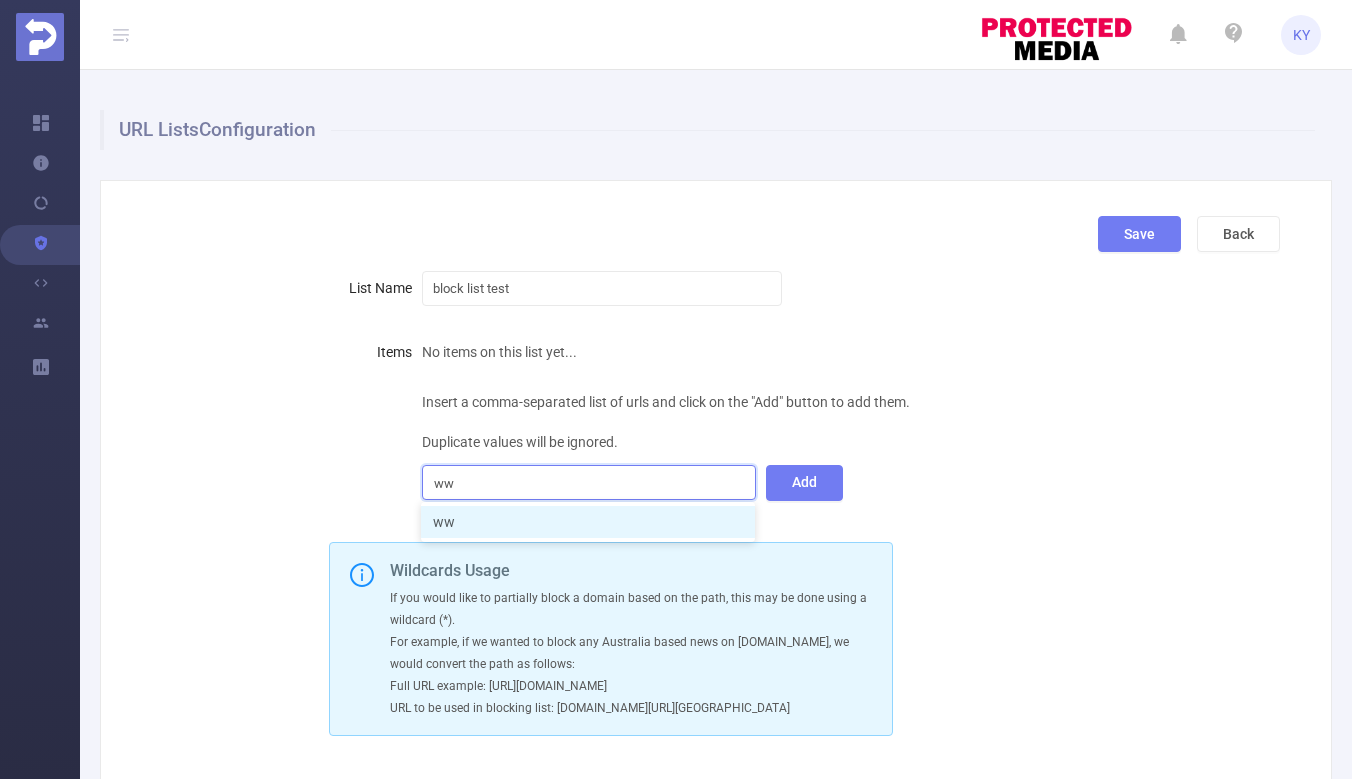 type on "w" 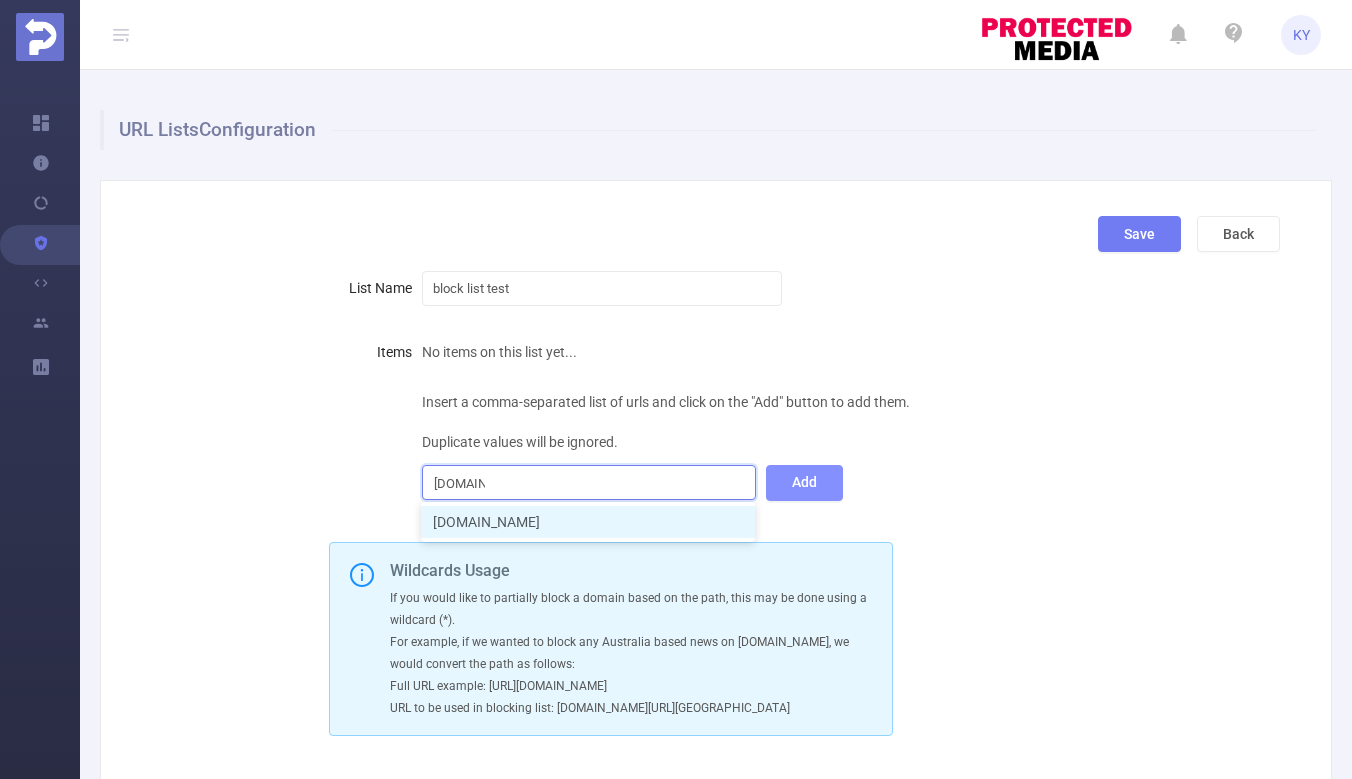 type on "[DOMAIN_NAME]" 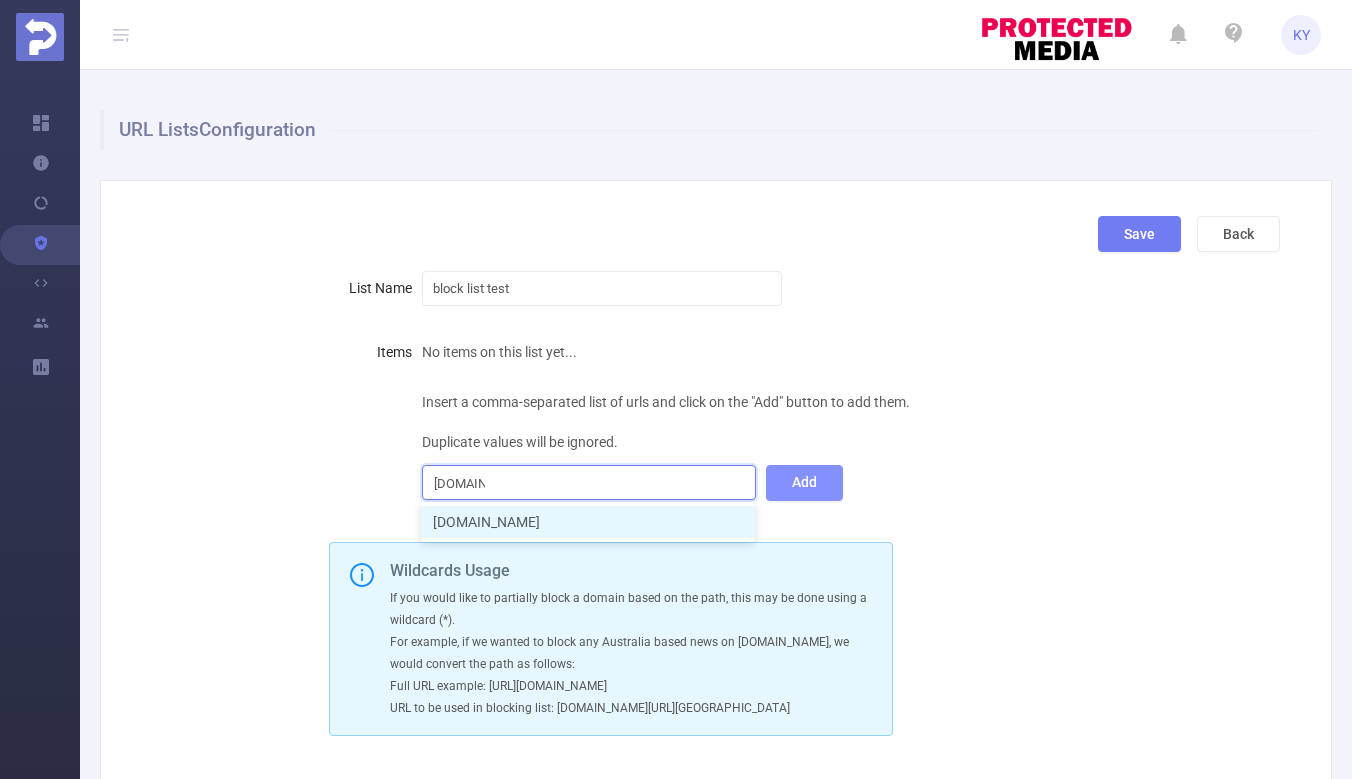 type 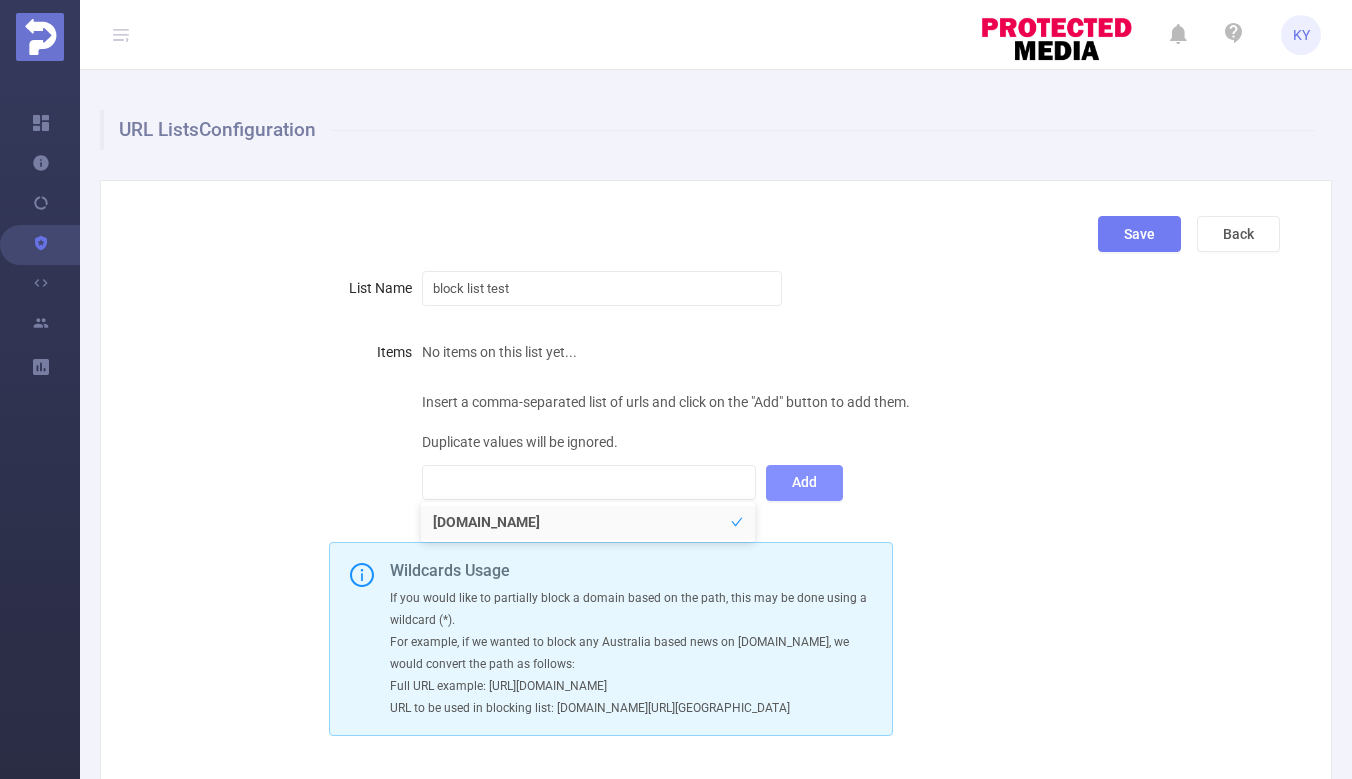 click on "Add" 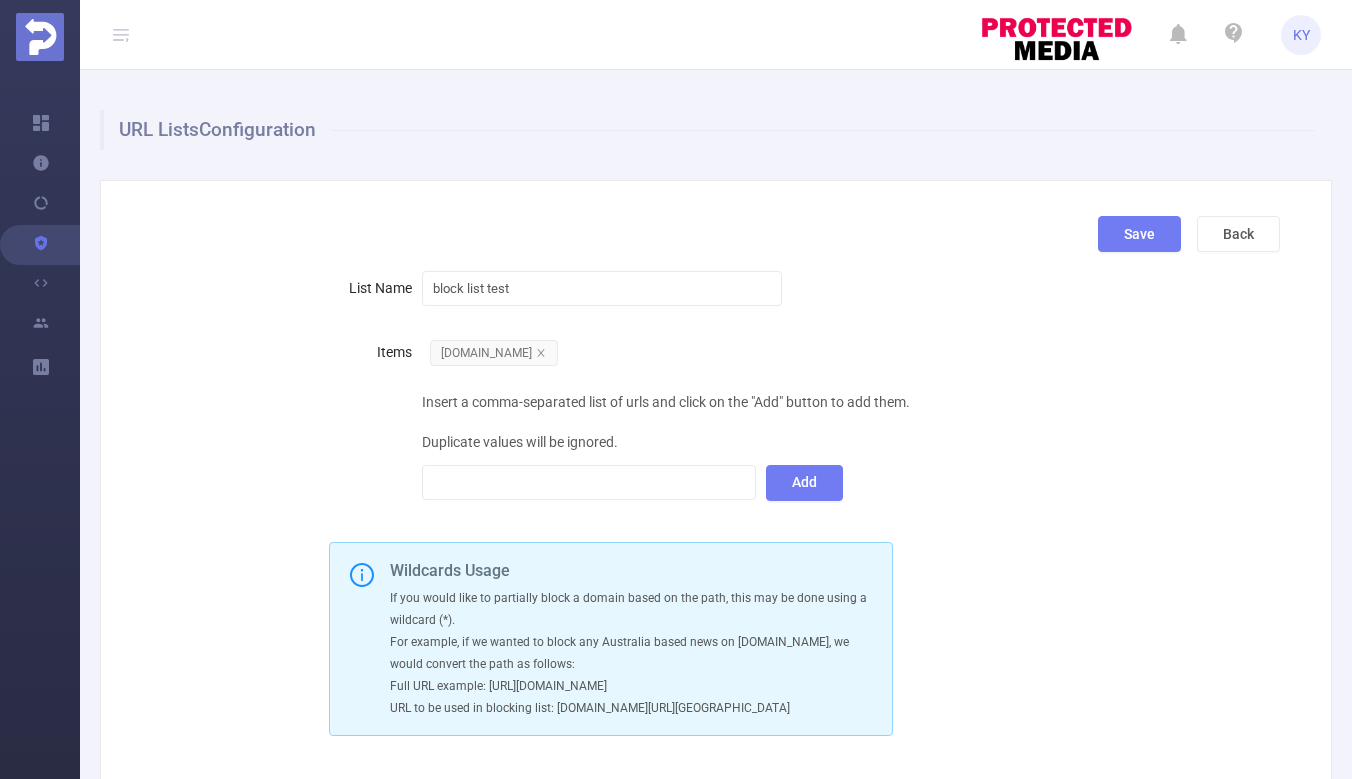 click on "Insert a comma-separated list of urls and click on the "Add" button to add
them. Duplicate values will be ignored.    Add" at bounding box center (755, 442) 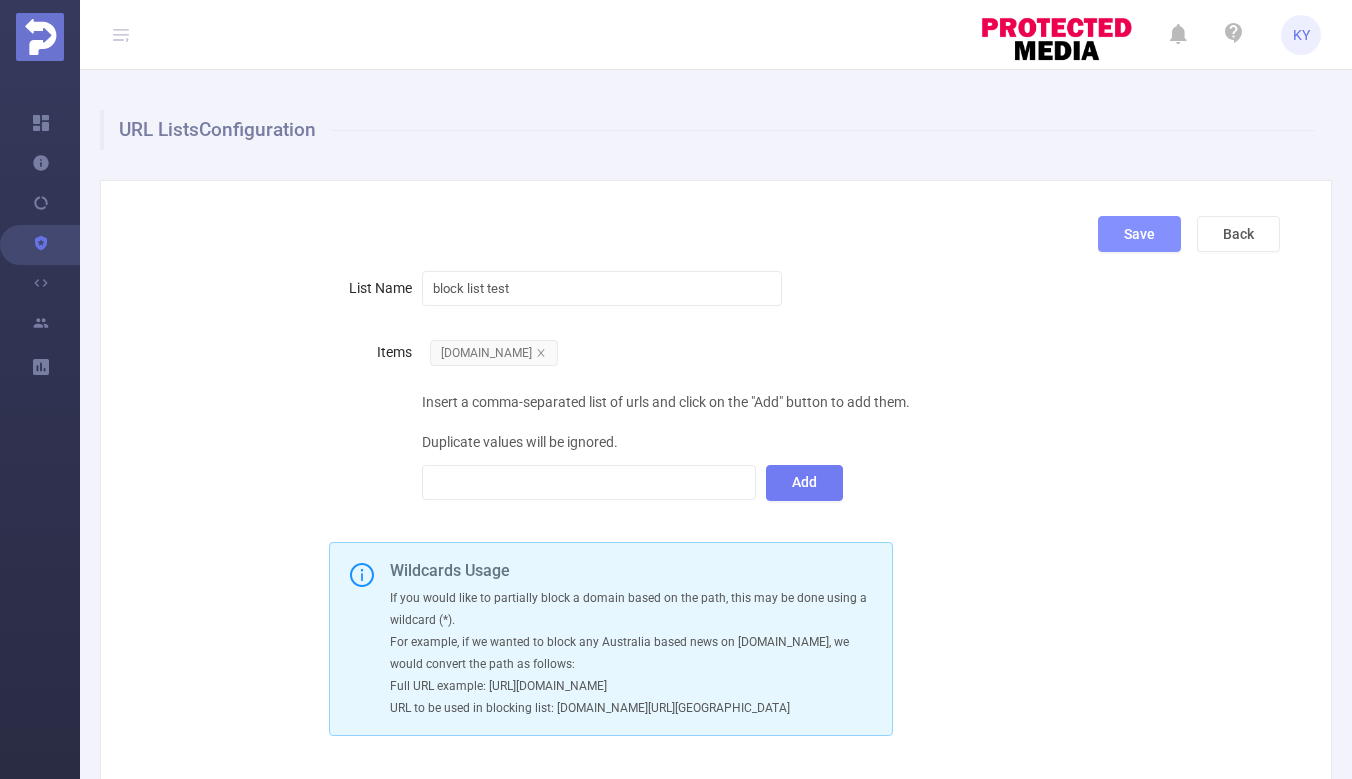 click on "Save" at bounding box center (1139, 234) 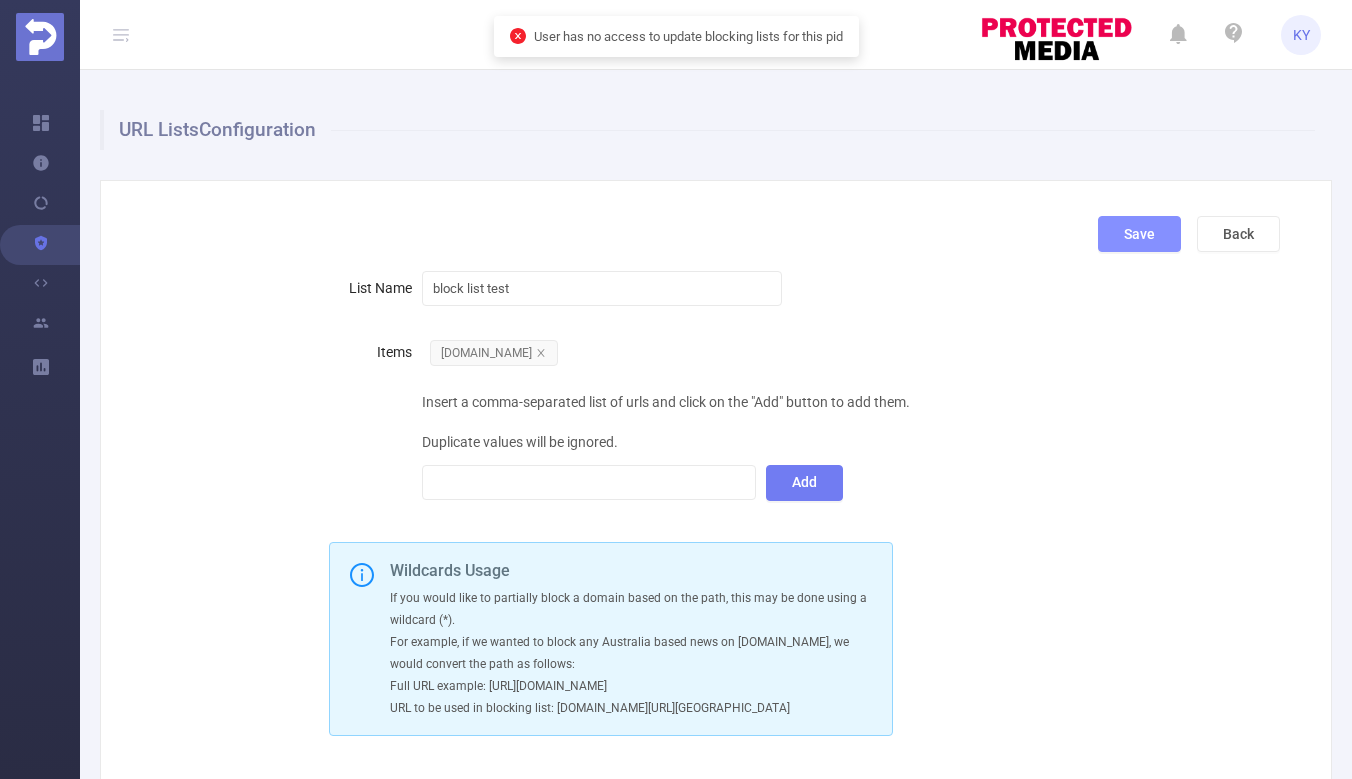 click on "Save" at bounding box center (1139, 234) 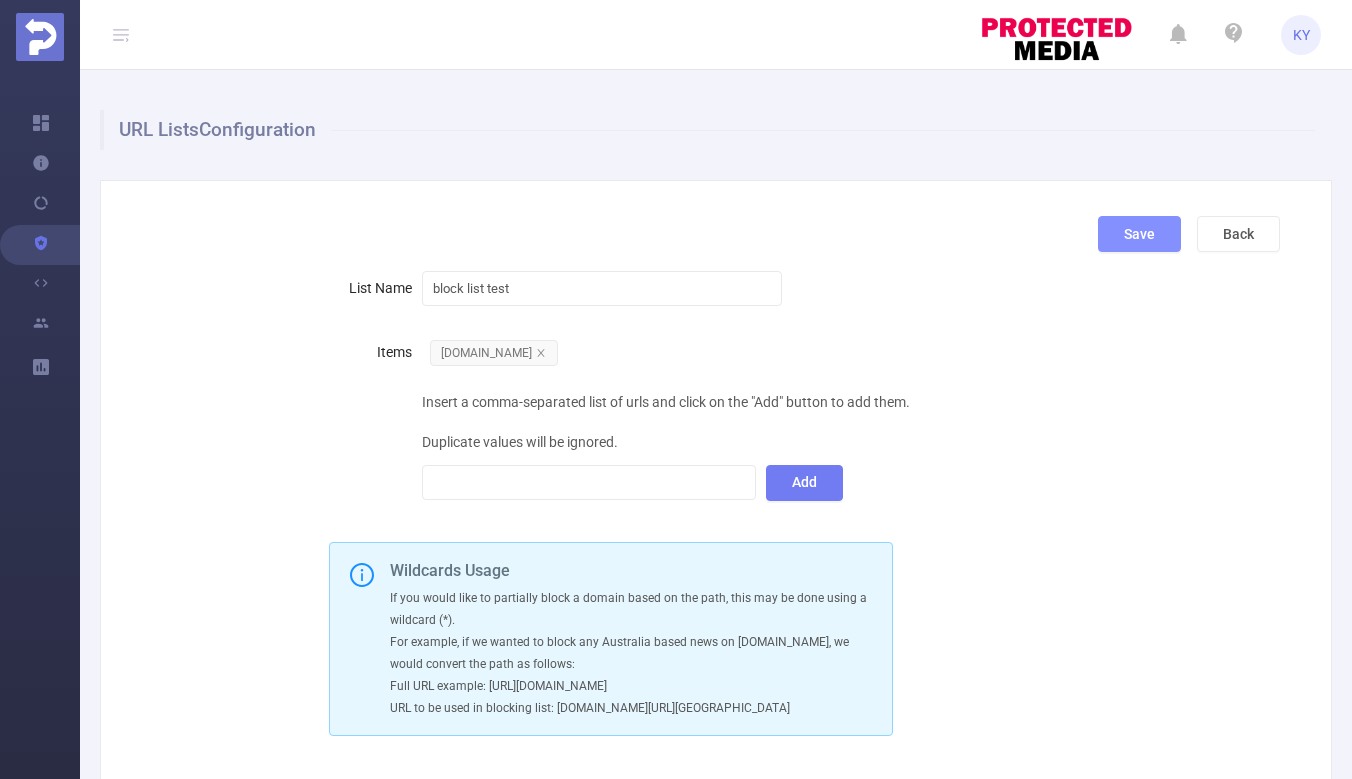 click on "Save" at bounding box center (1139, 234) 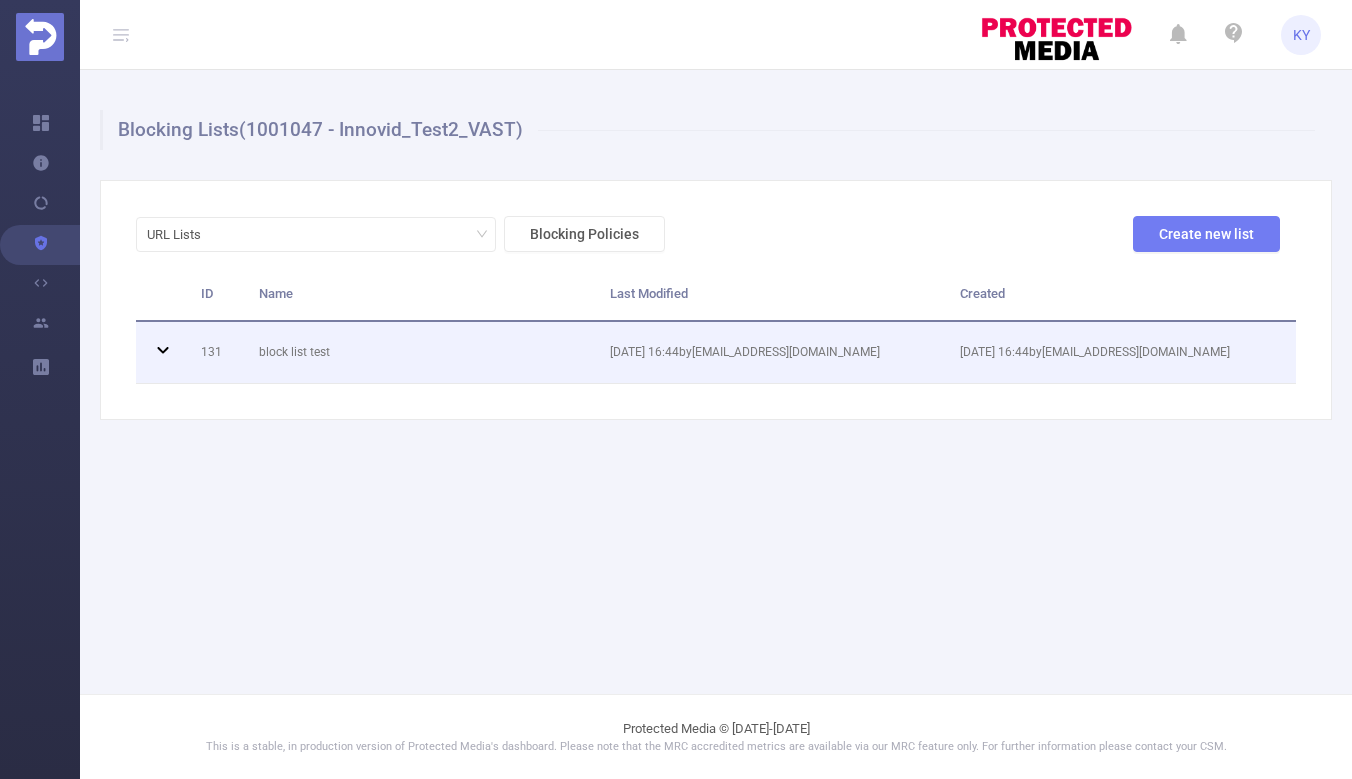 click on "block list test" at bounding box center (419, 353) 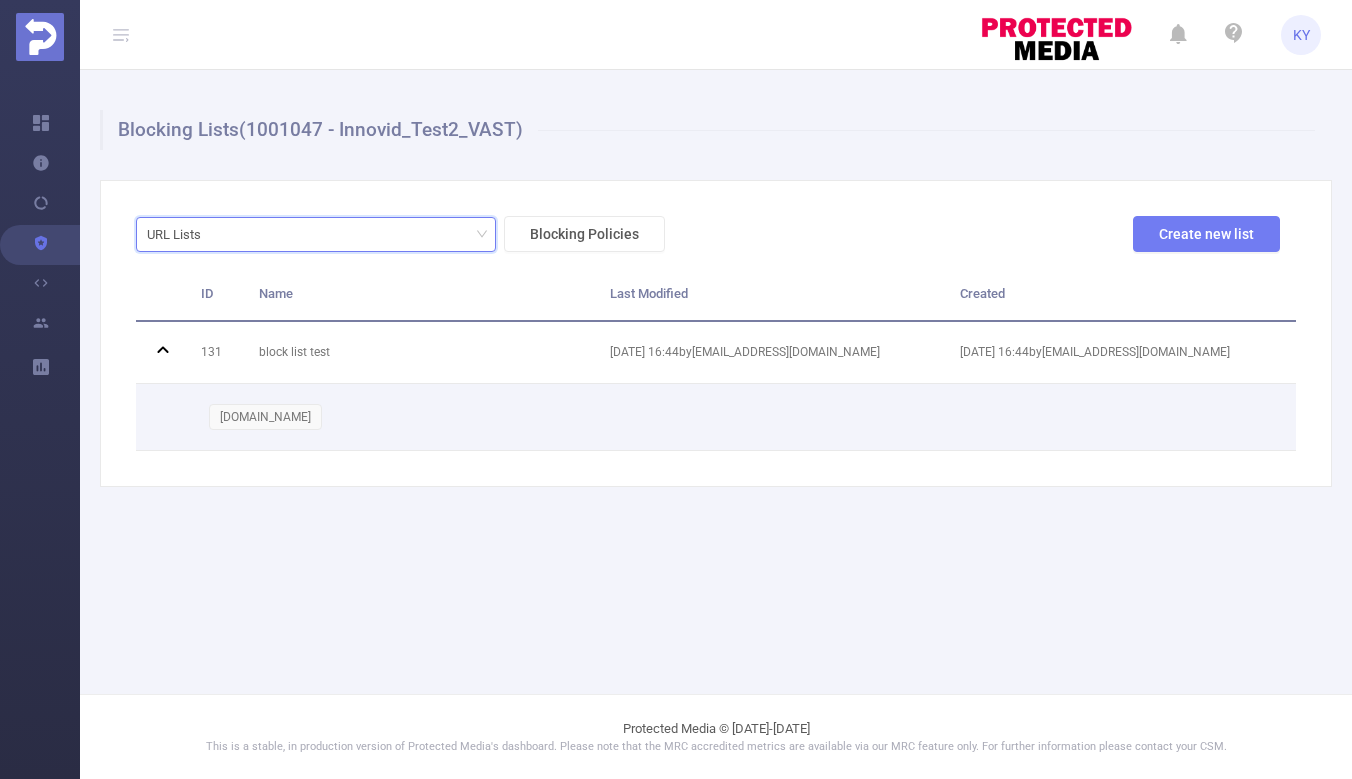 click on "URL Lists" at bounding box center [316, 234] 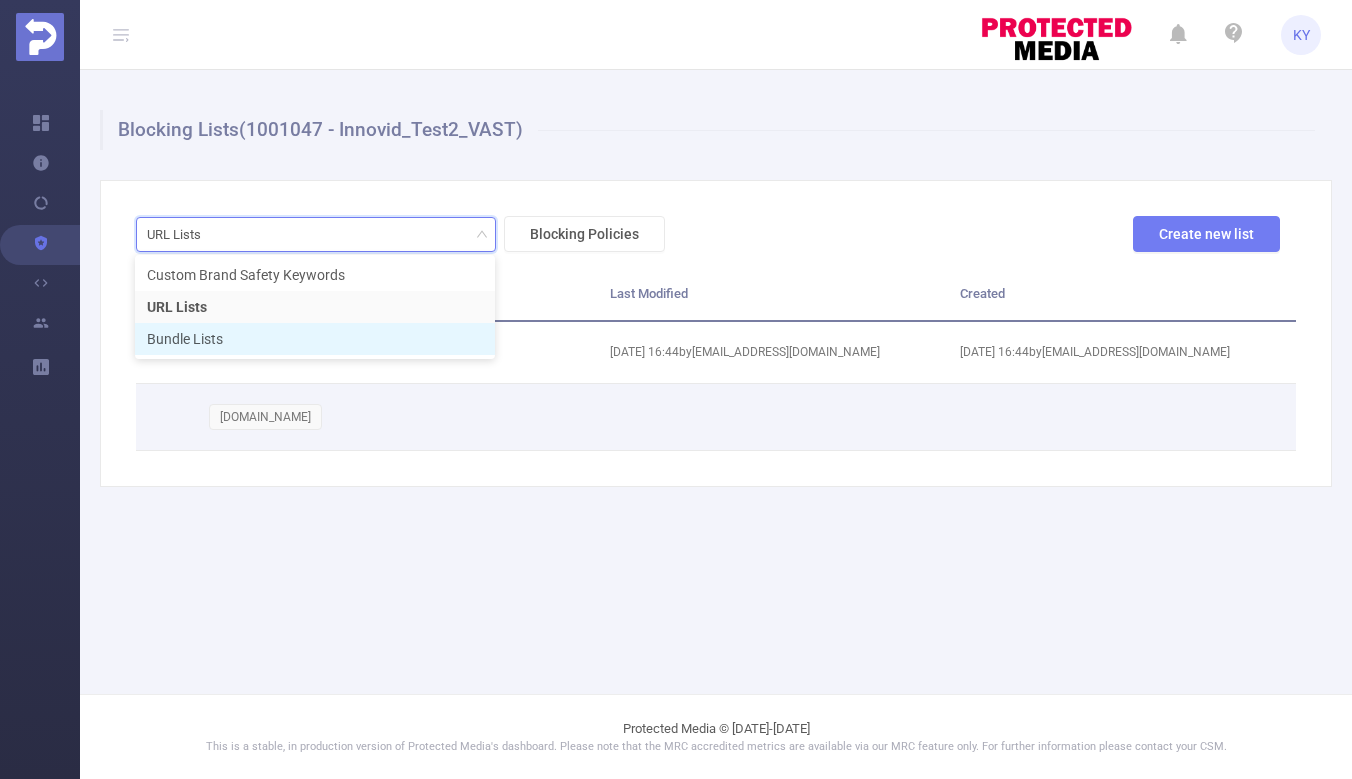 click on "Bundle Lists" at bounding box center [315, 339] 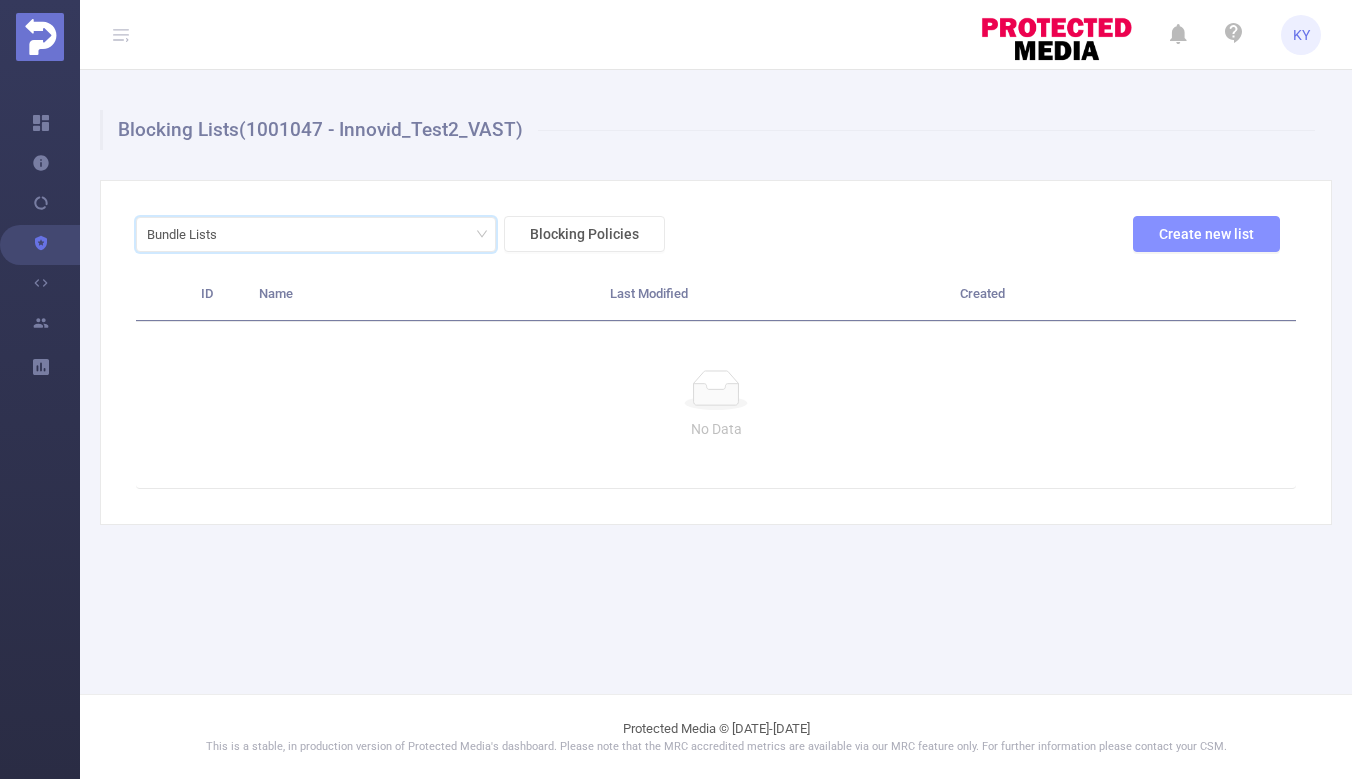 click on "Create new list" at bounding box center (1206, 234) 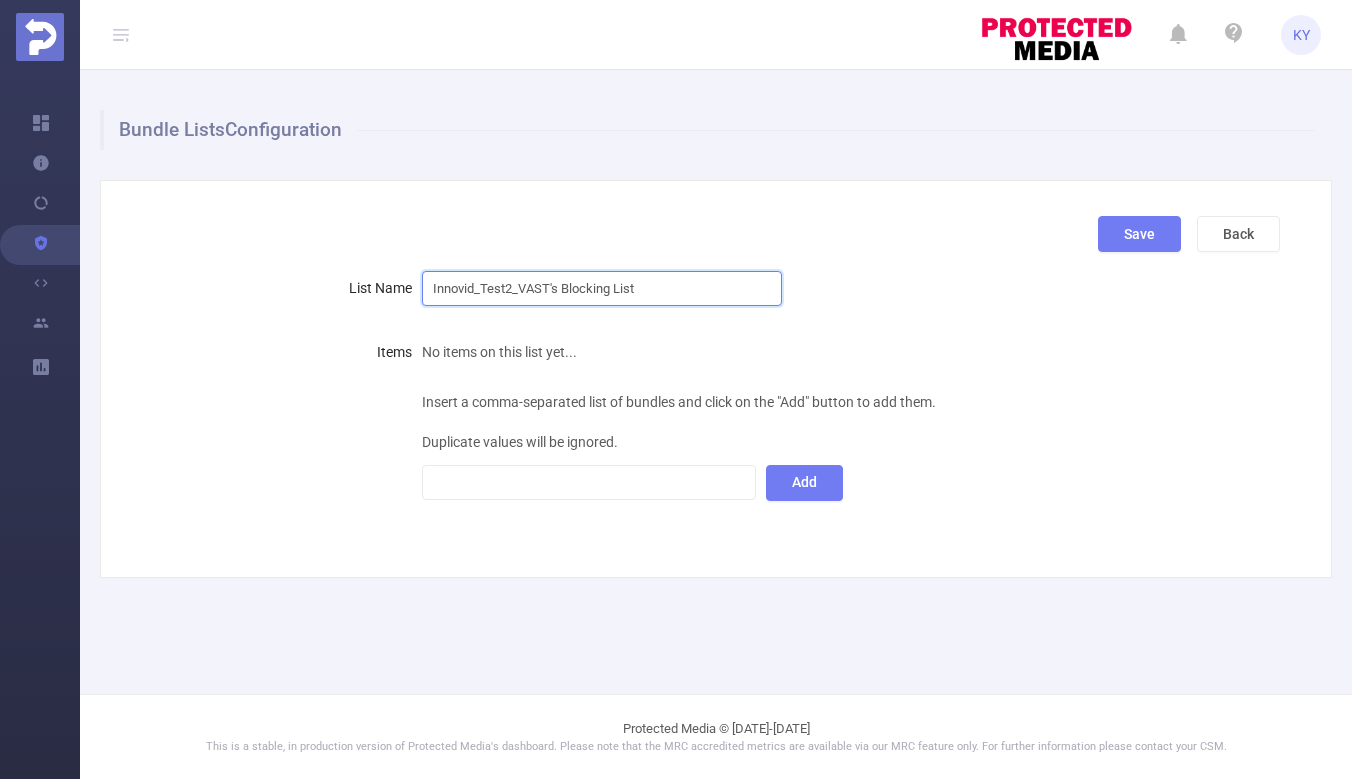 click on "Innovid_Test2_VAST's Blocking List" at bounding box center (602, 288) 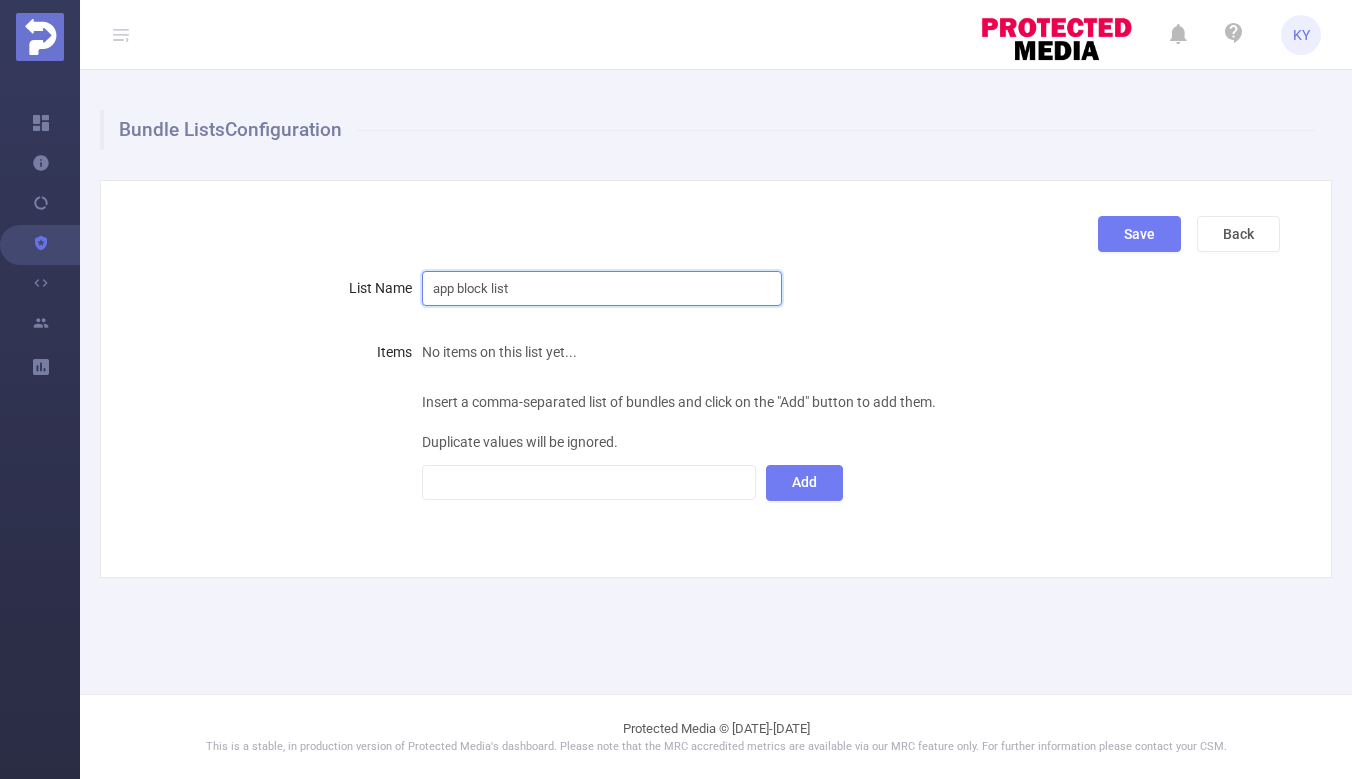 type on "app block list" 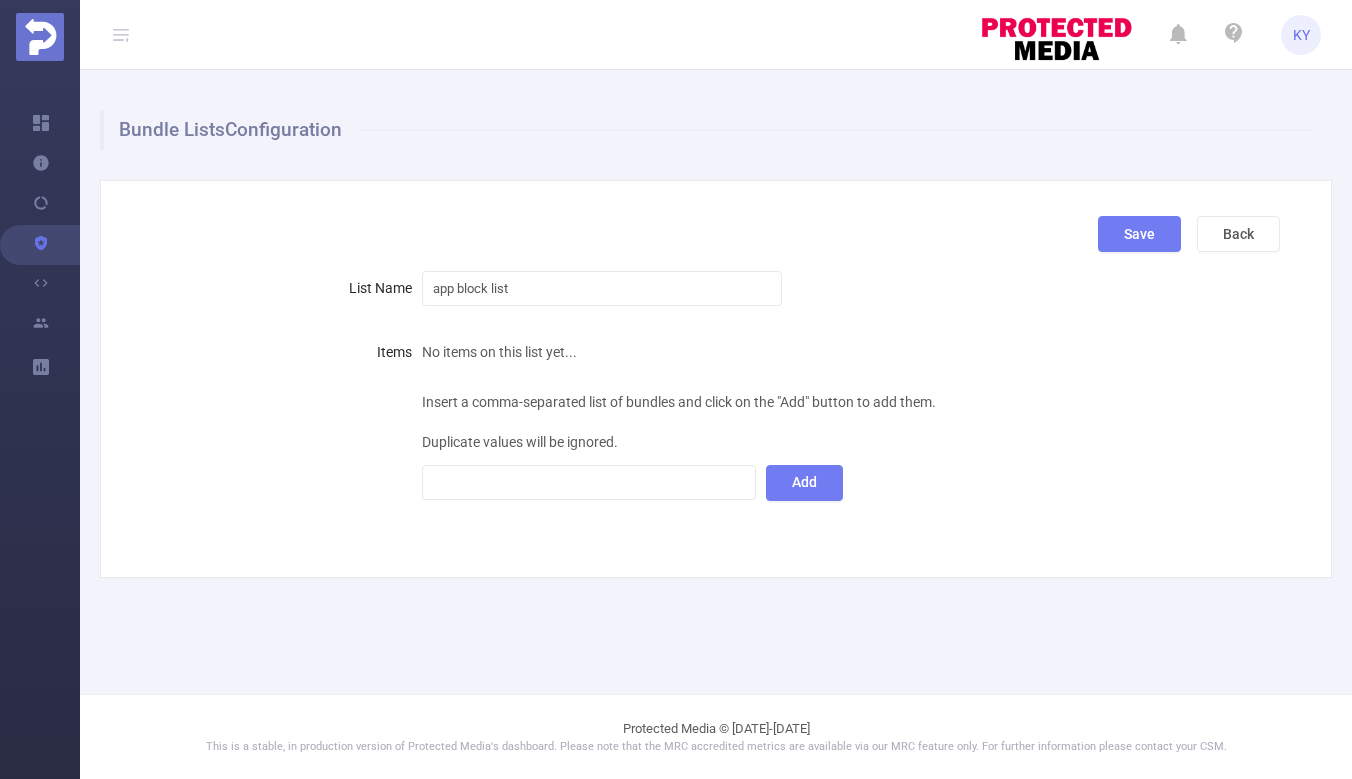 click on "List Name app block list Items No items on this list yet... Insert a comma-separated list of bundles and click on the "Add" button to add
them. Duplicate values will be ignored.    Add" at bounding box center (708, 397) 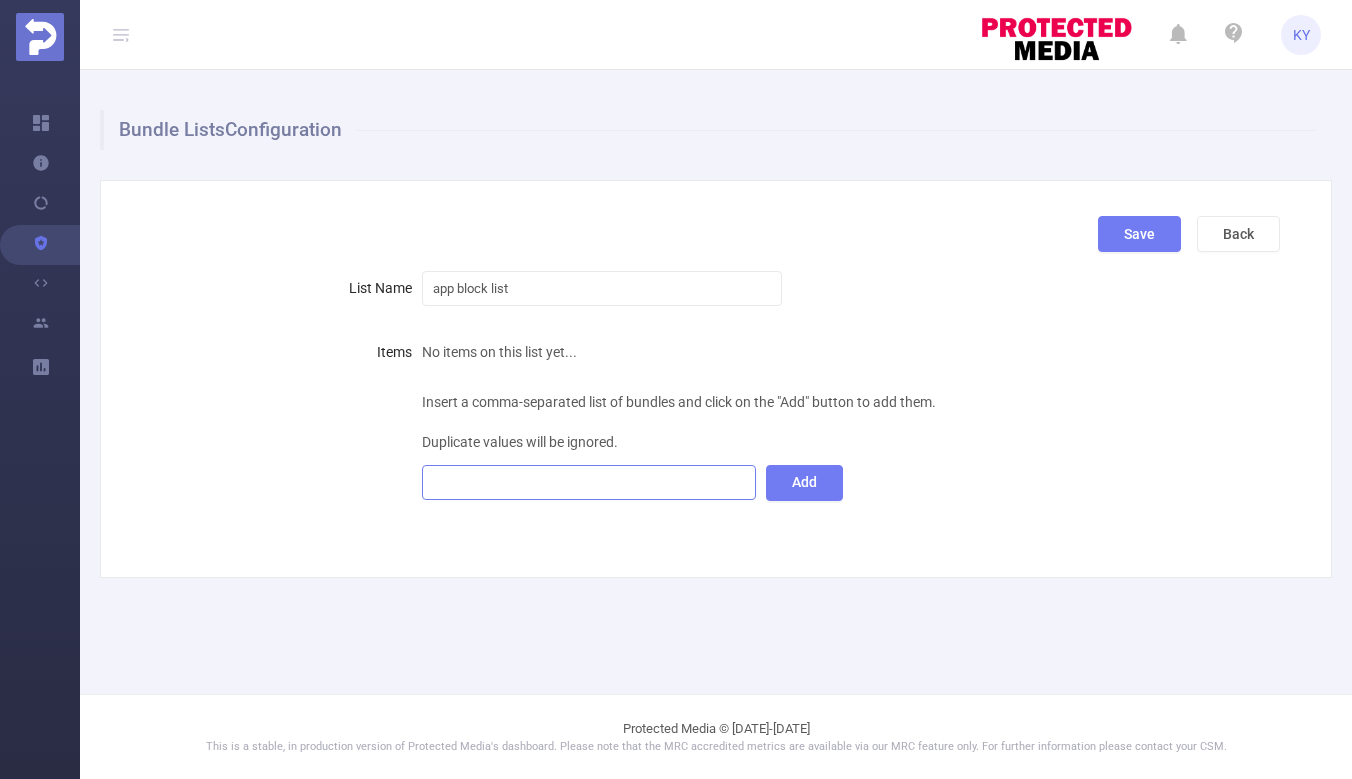click at bounding box center (589, 482) 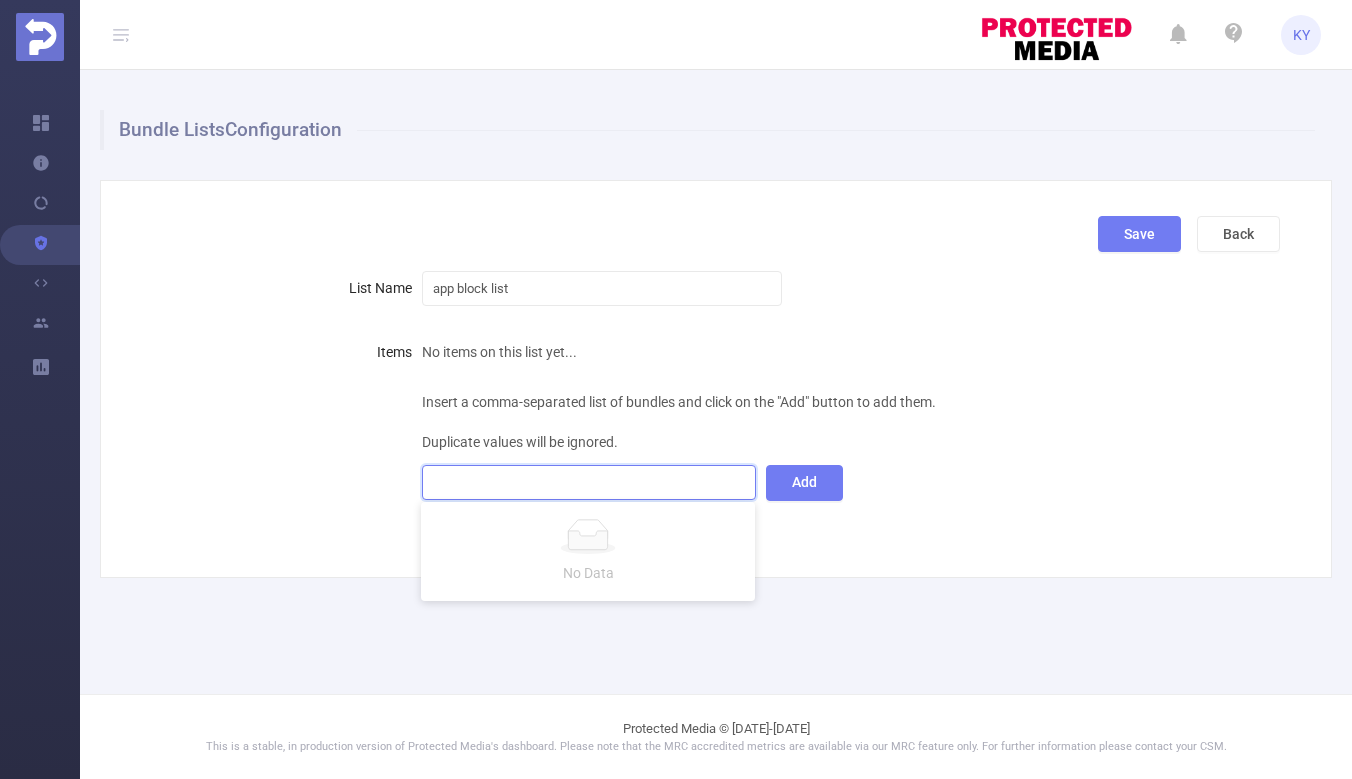 paste on "[DOMAIN_NAME]" 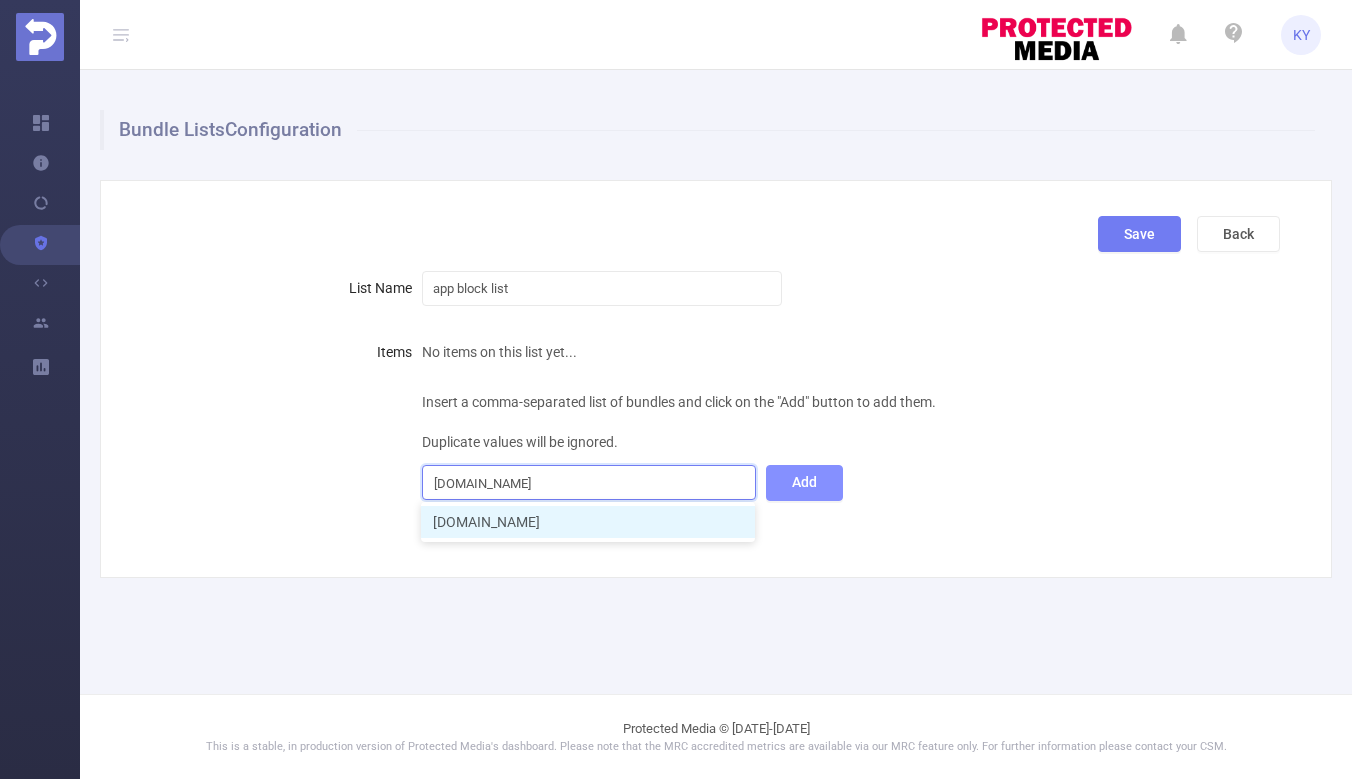 type on "[DOMAIN_NAME]" 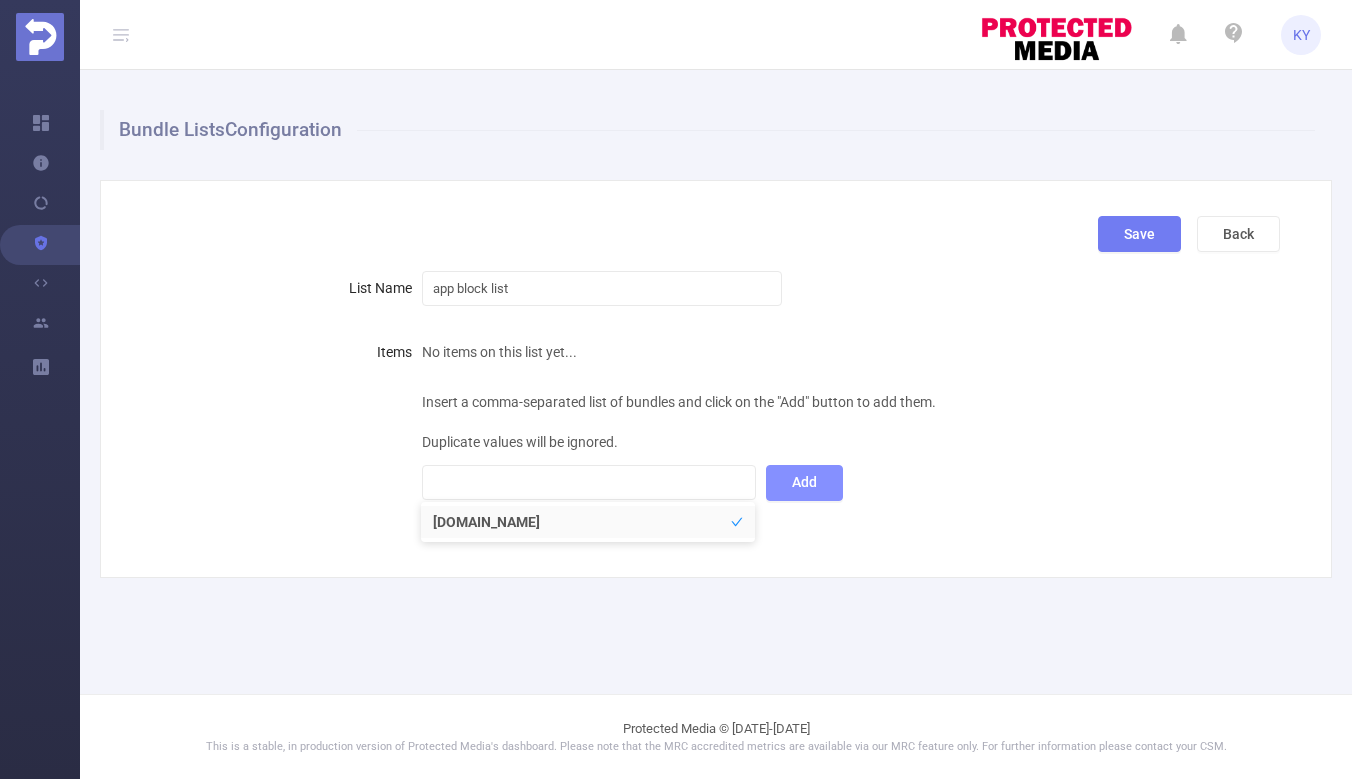 click on "Add" 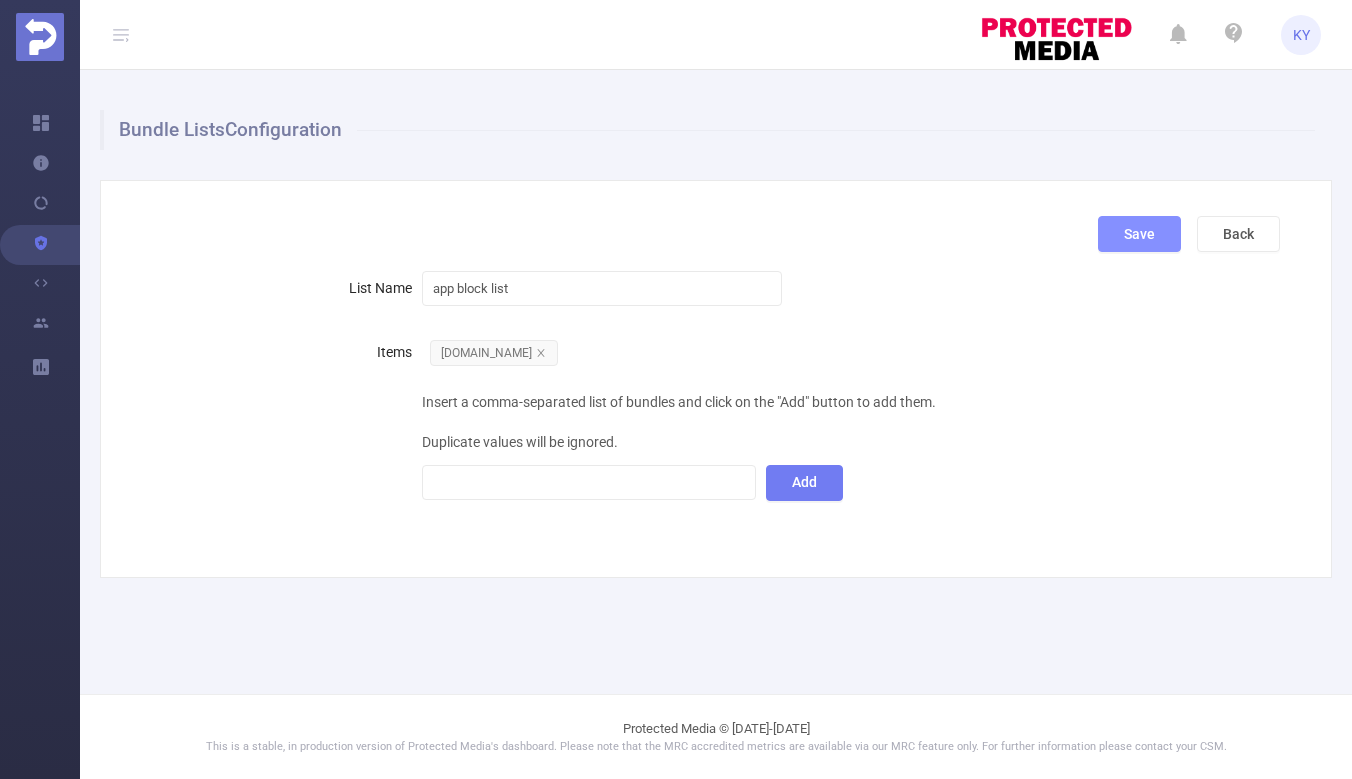 click on "Save" at bounding box center (1139, 234) 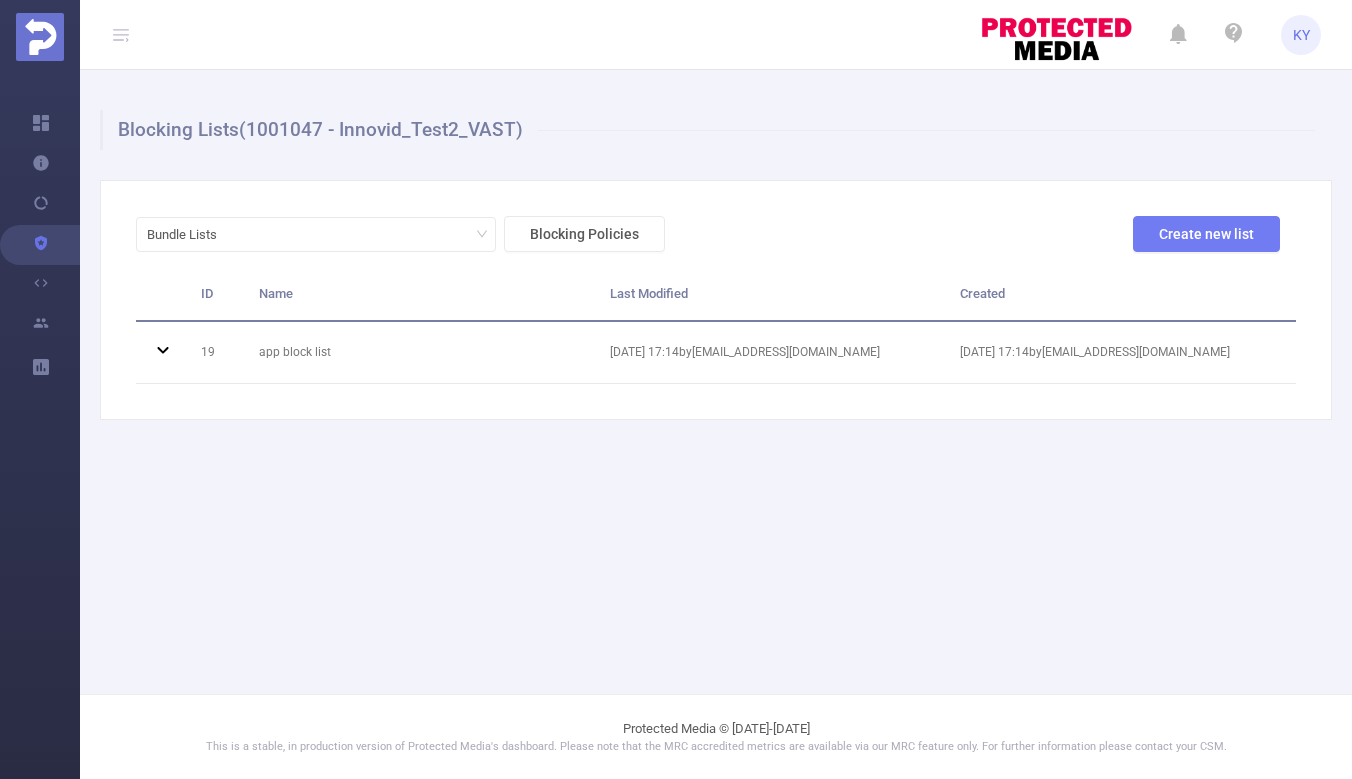 click on "Bundle Lists Blocking Policies" at bounding box center (400, 234) 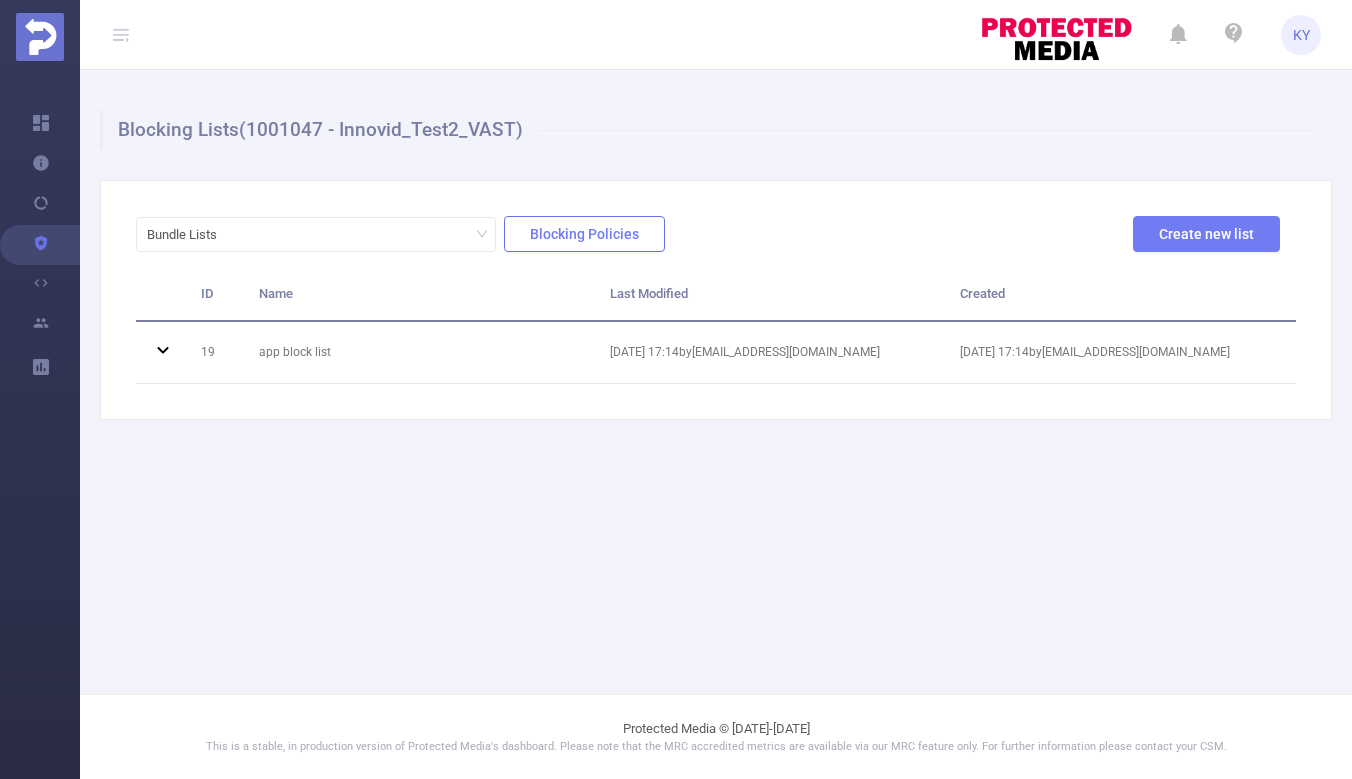 click on "Blocking Policies" at bounding box center [584, 234] 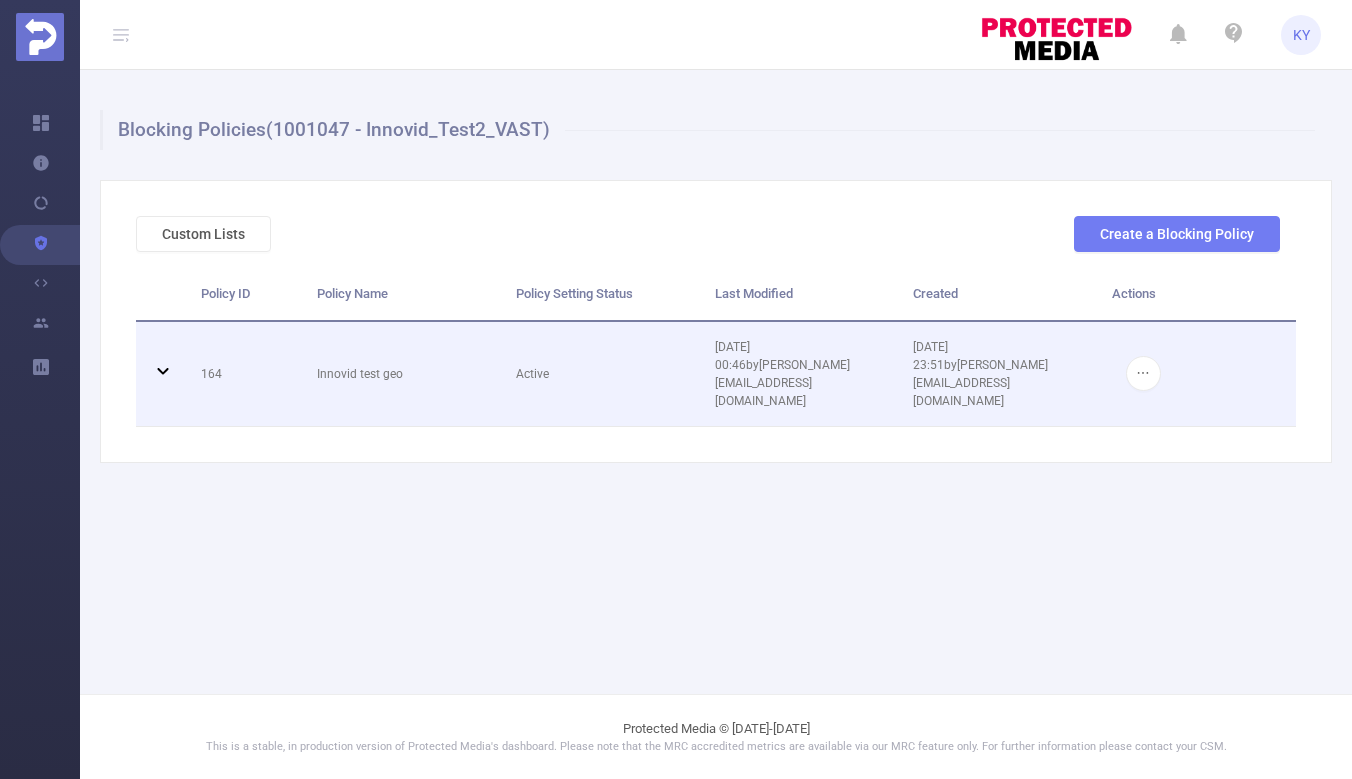 click on "[DATE] 00:46  by  [PERSON_NAME][EMAIL_ADDRESS][DOMAIN_NAME]" at bounding box center [782, 374] 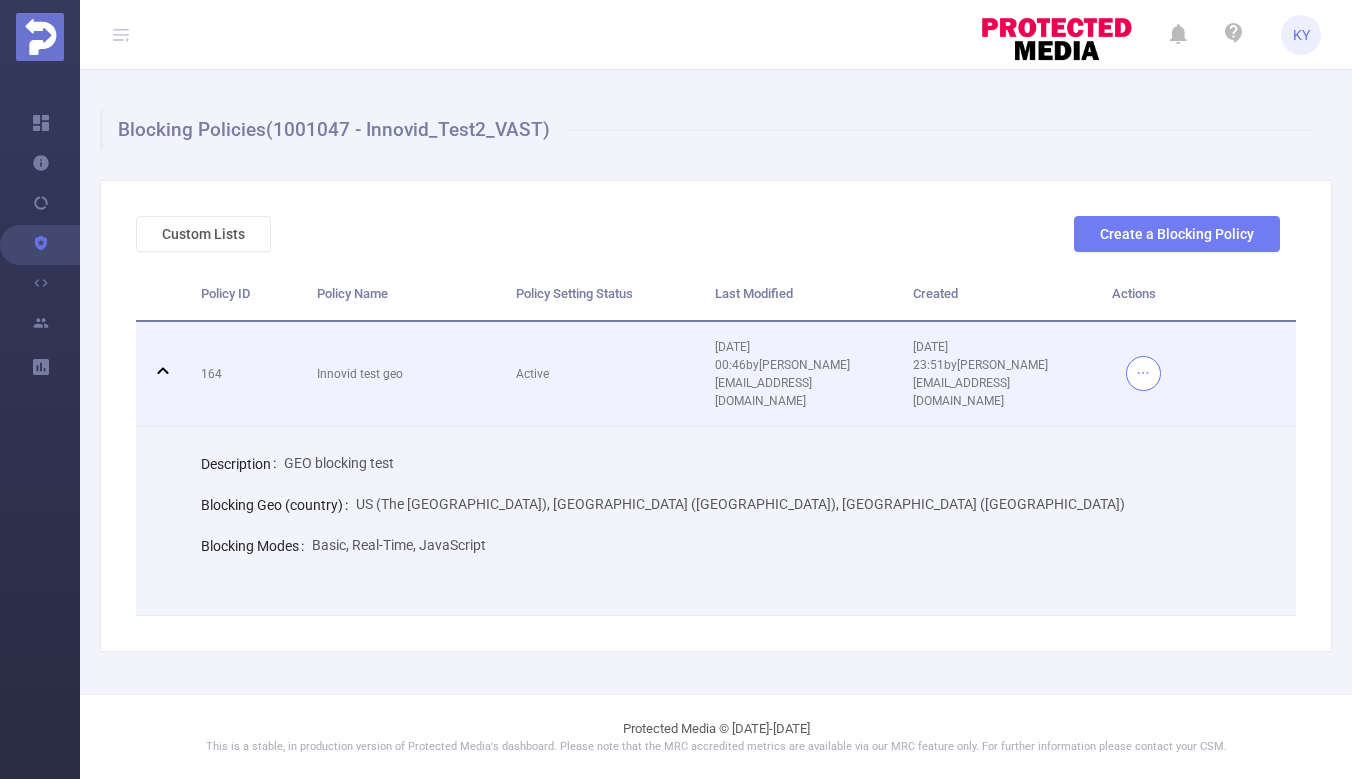 click 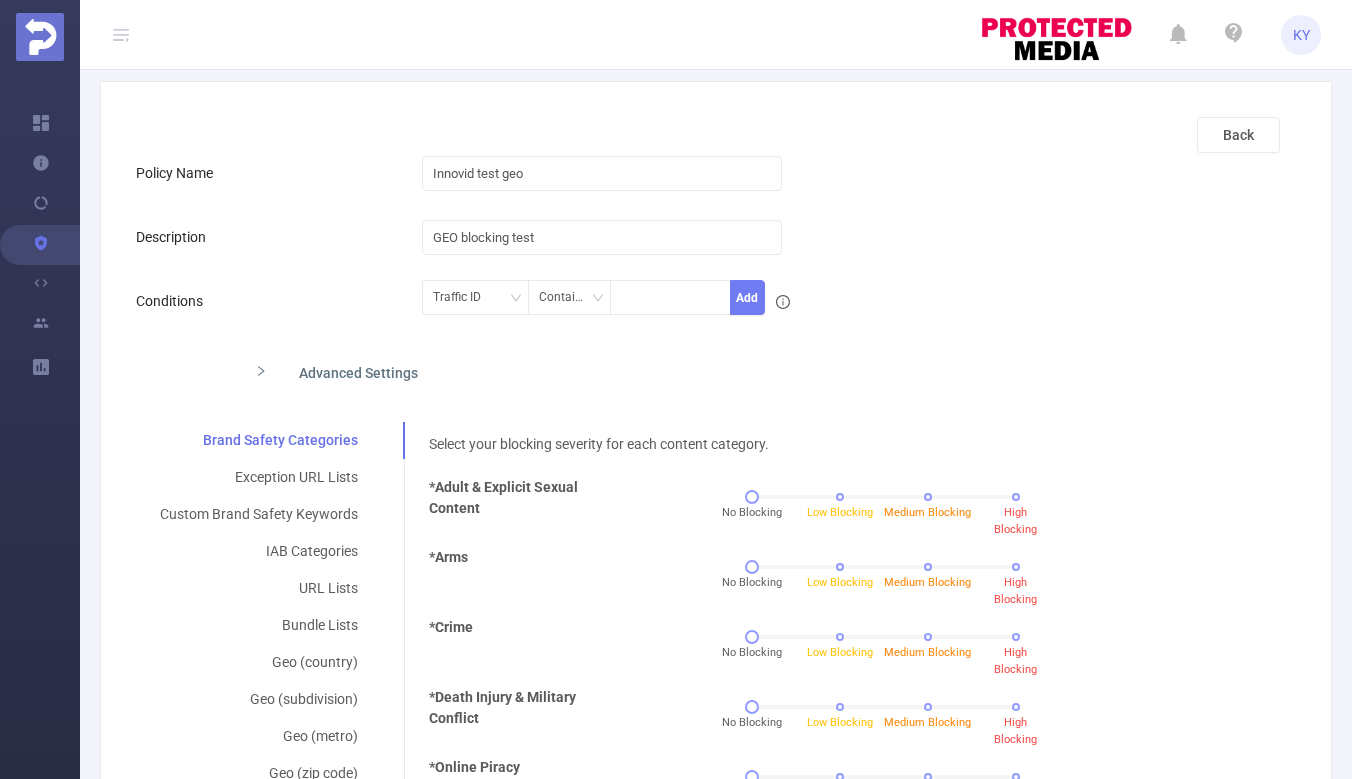 scroll, scrollTop: 304, scrollLeft: 0, axis: vertical 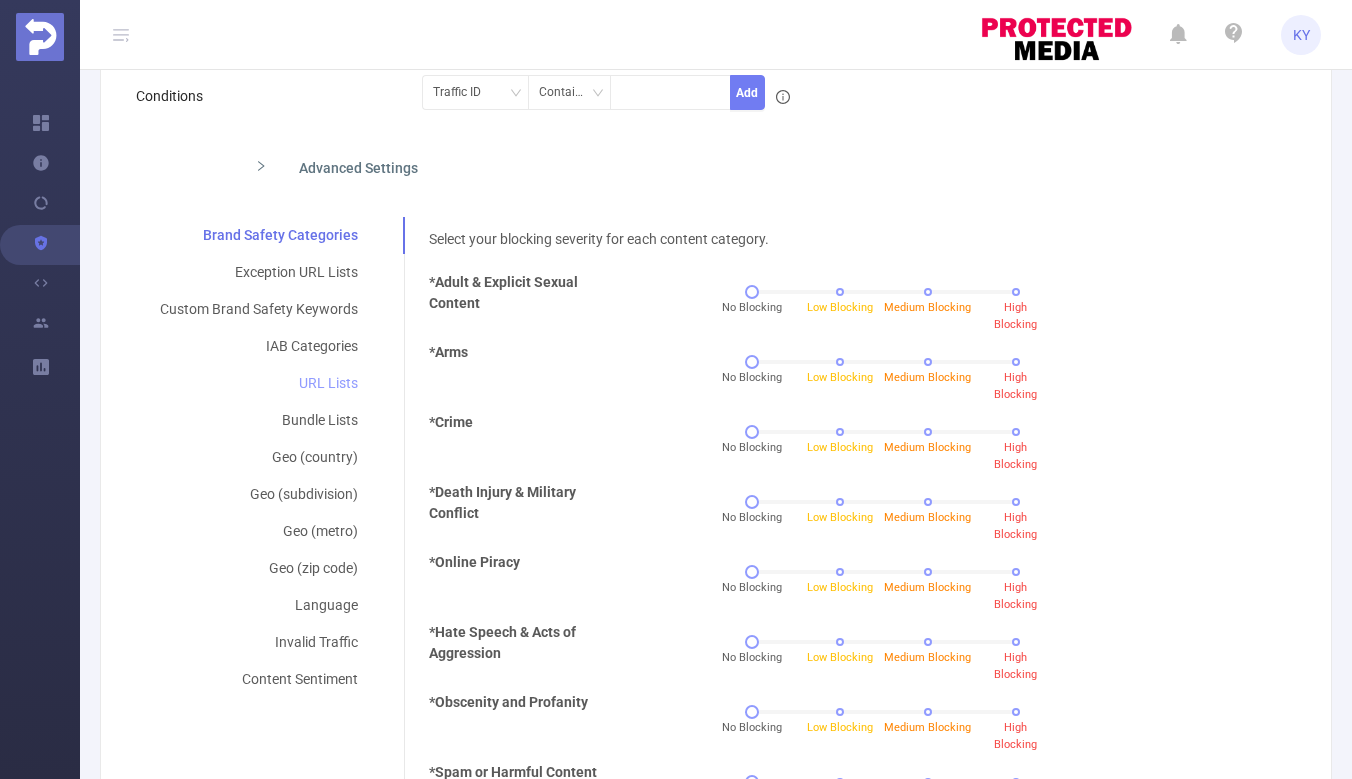 click on "URL Lists" at bounding box center [259, 383] 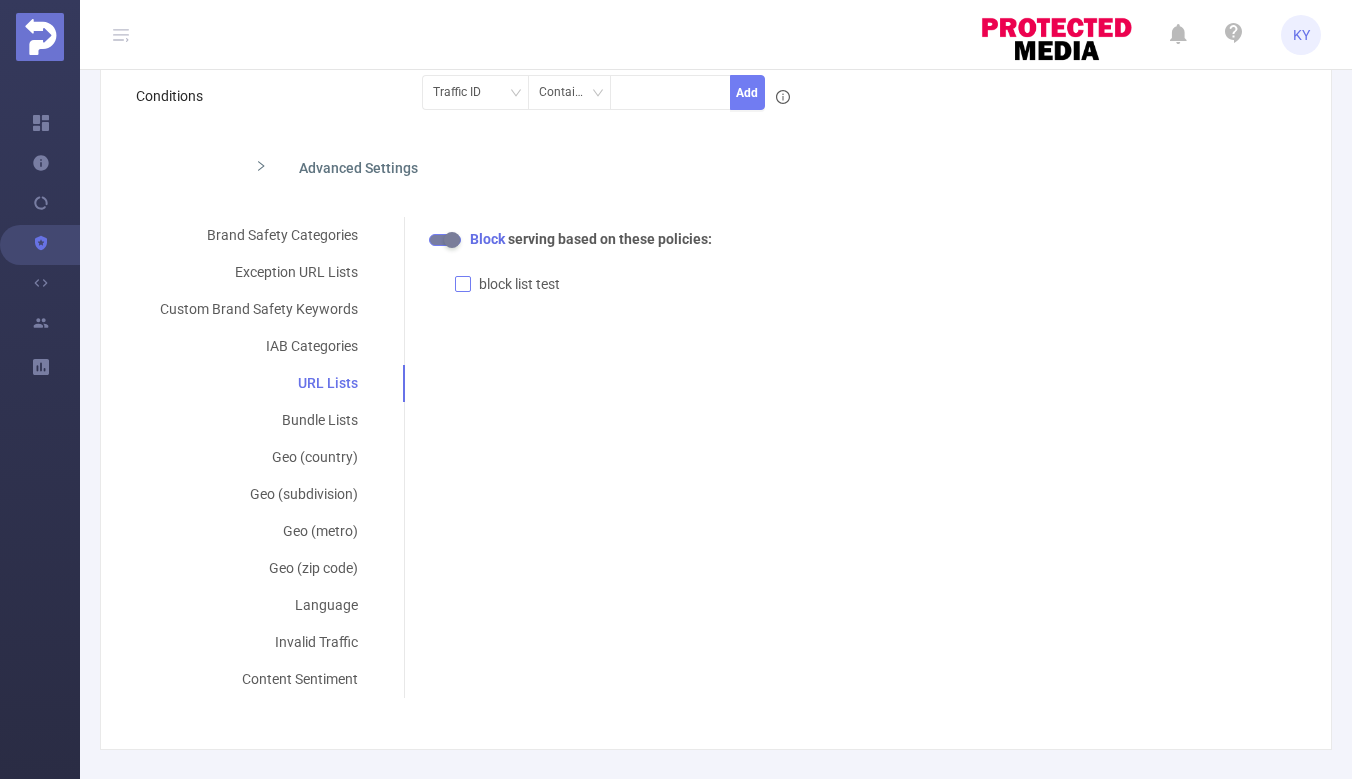 click on "block list test" at bounding box center [519, 284] 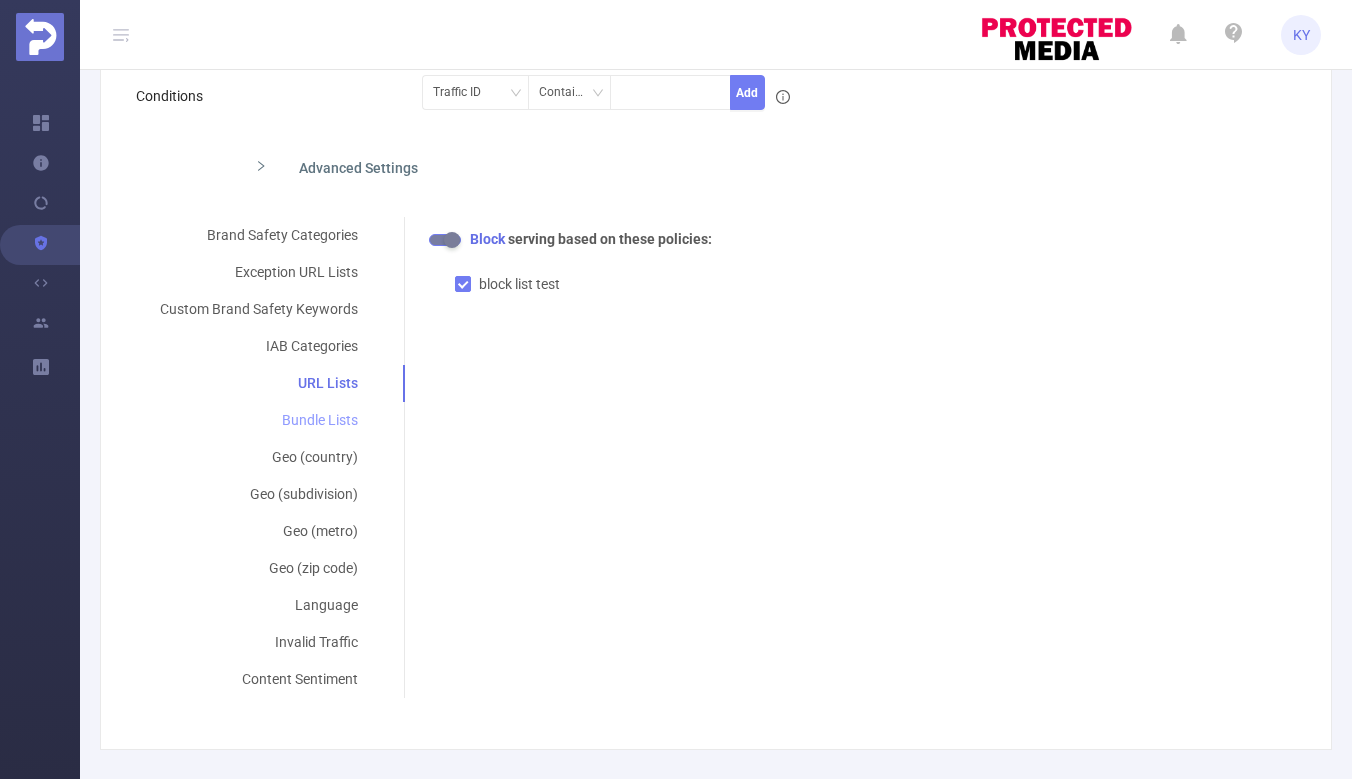 click on "Bundle Lists" at bounding box center [259, 420] 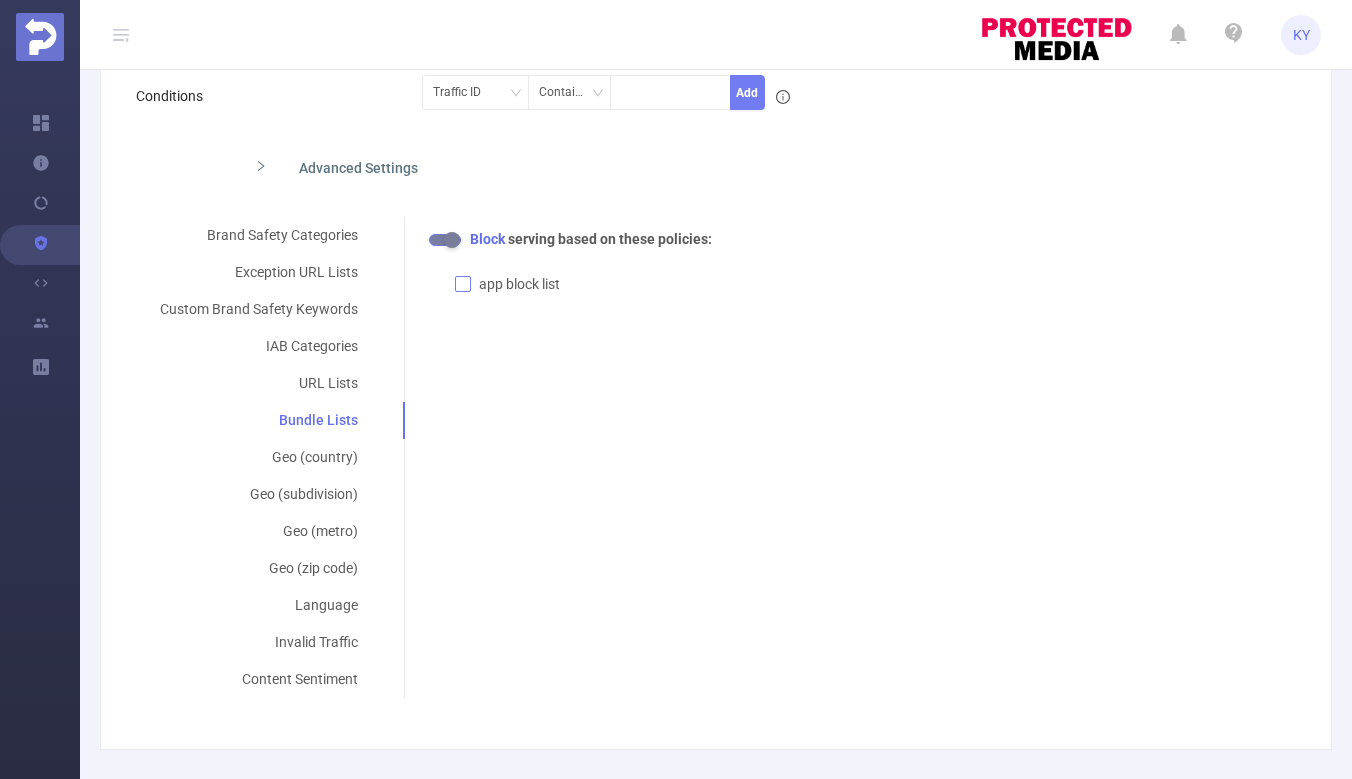 click on "app block list" at bounding box center [519, 284] 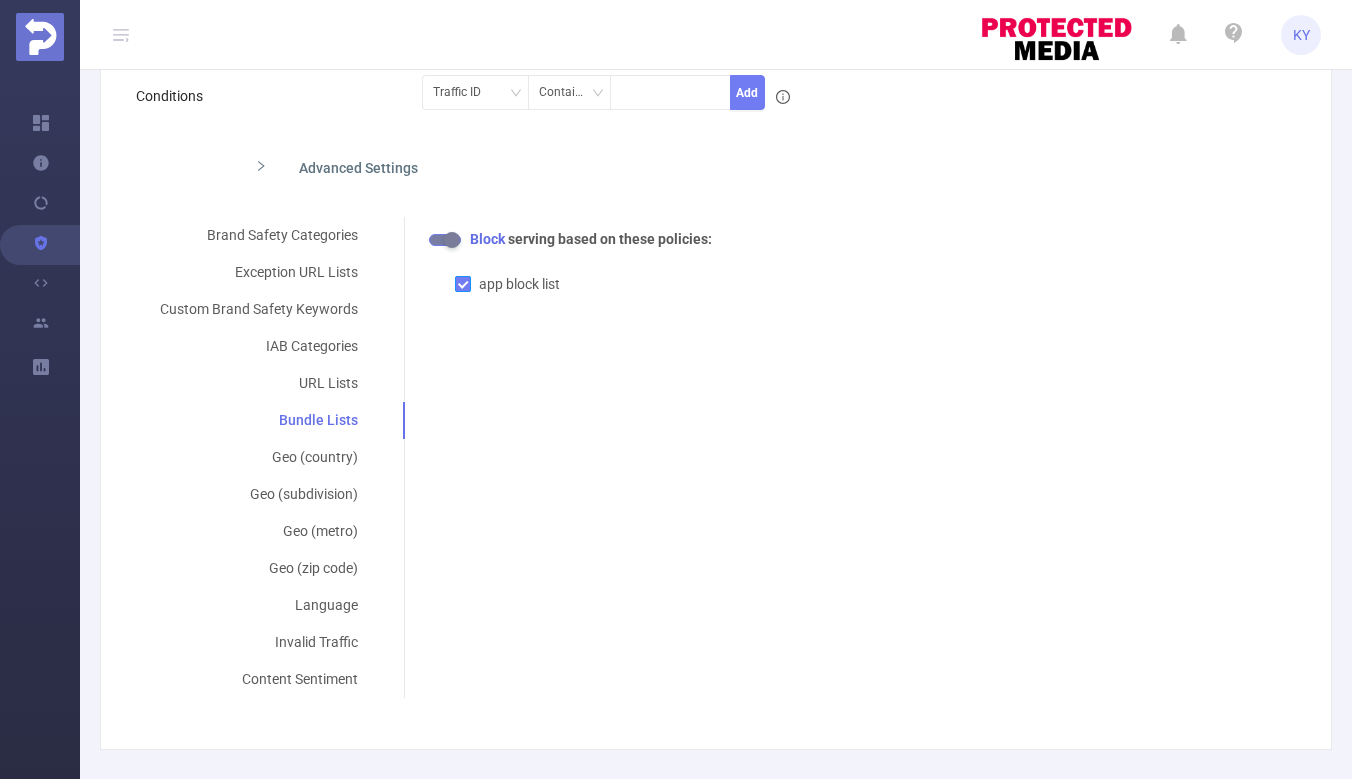 scroll, scrollTop: 0, scrollLeft: 0, axis: both 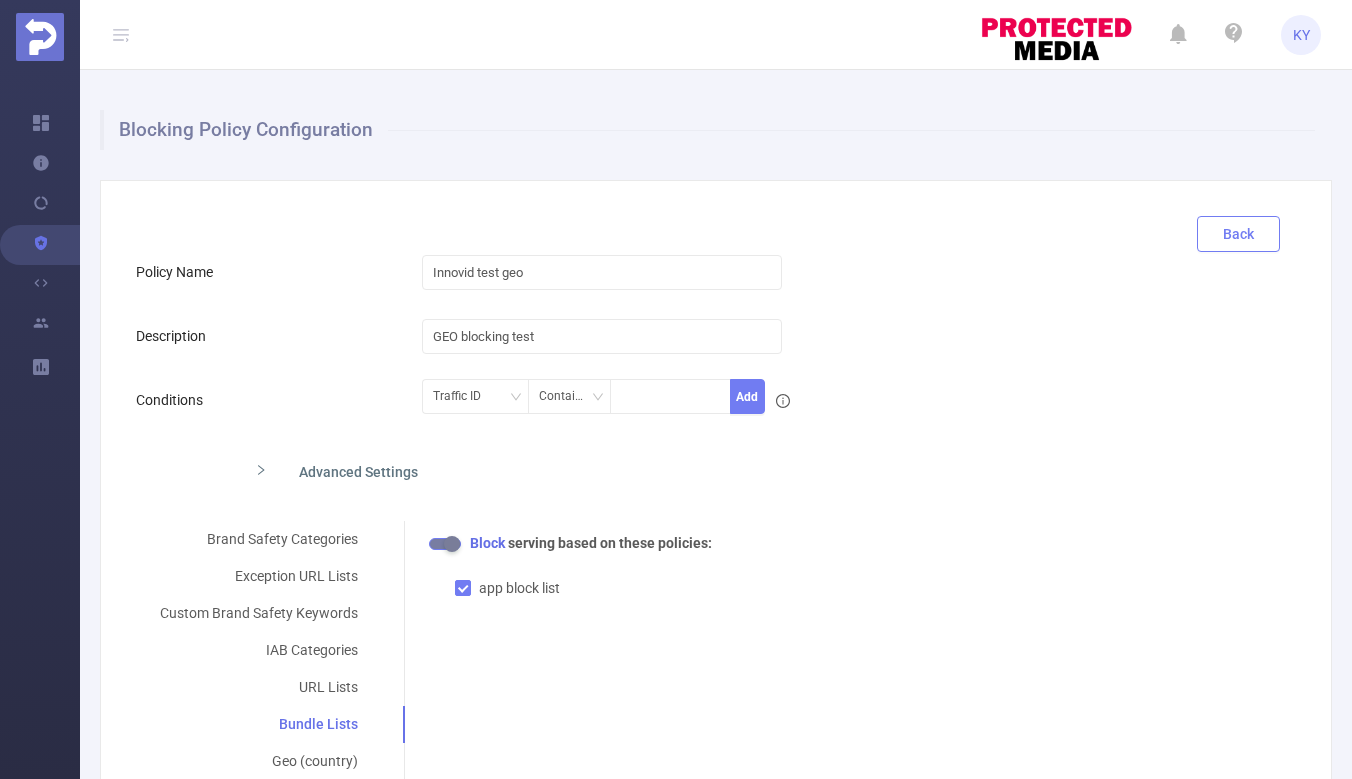 click on "Back" at bounding box center (1238, 234) 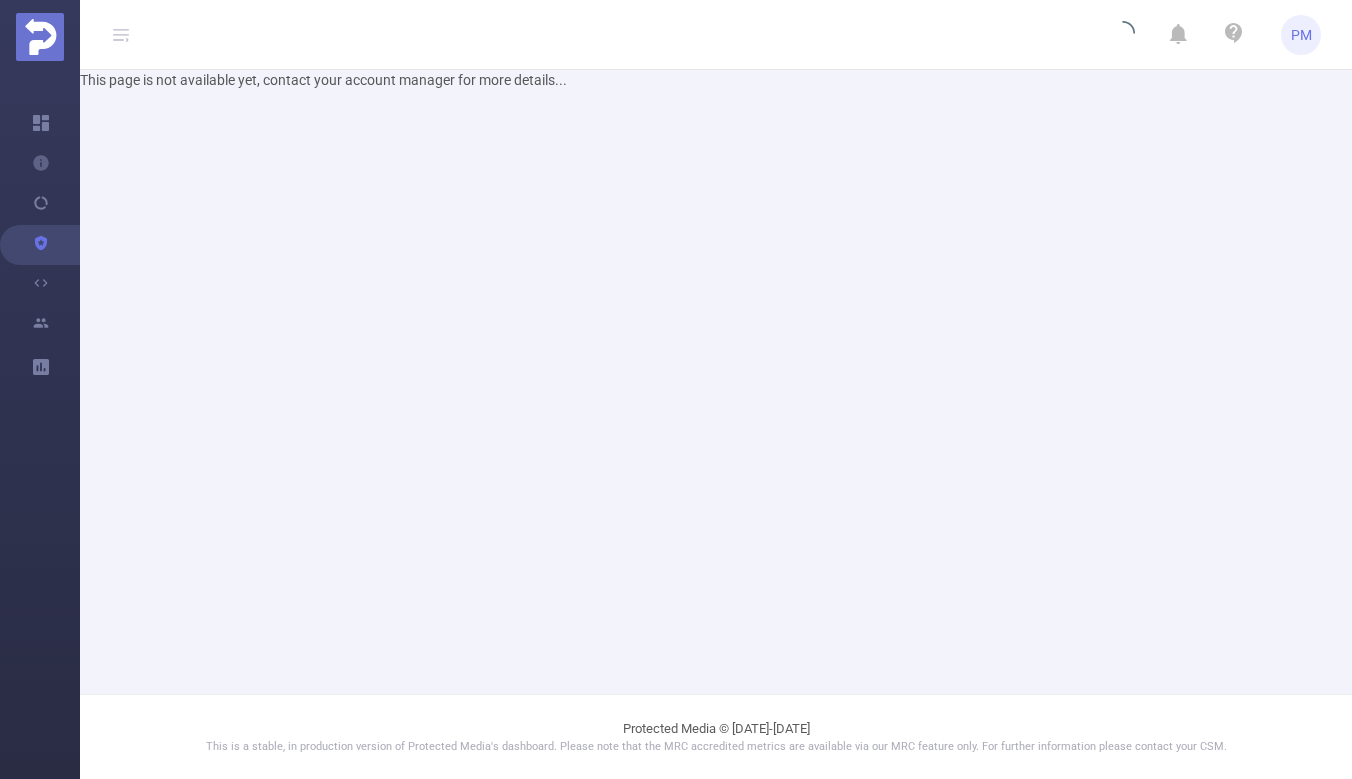 scroll, scrollTop: 0, scrollLeft: 0, axis: both 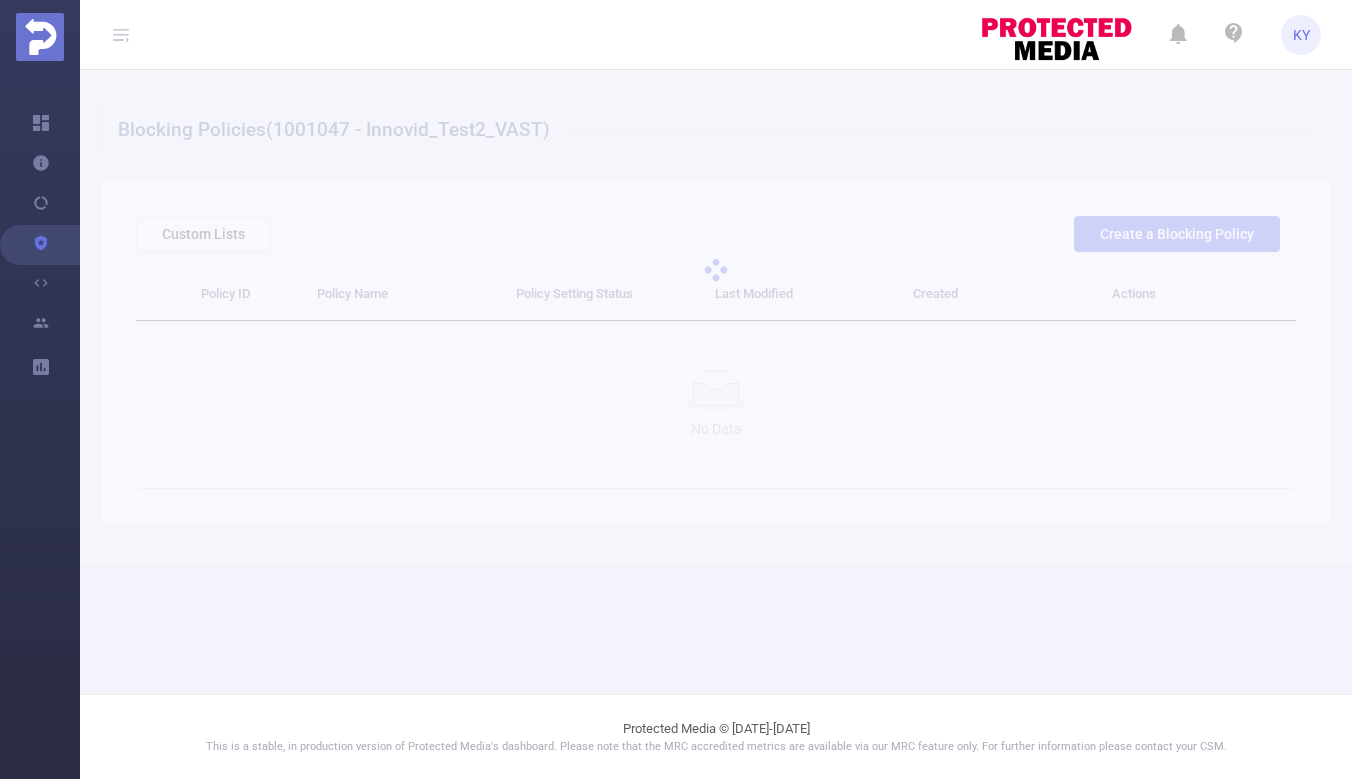 click at bounding box center [716, 270] 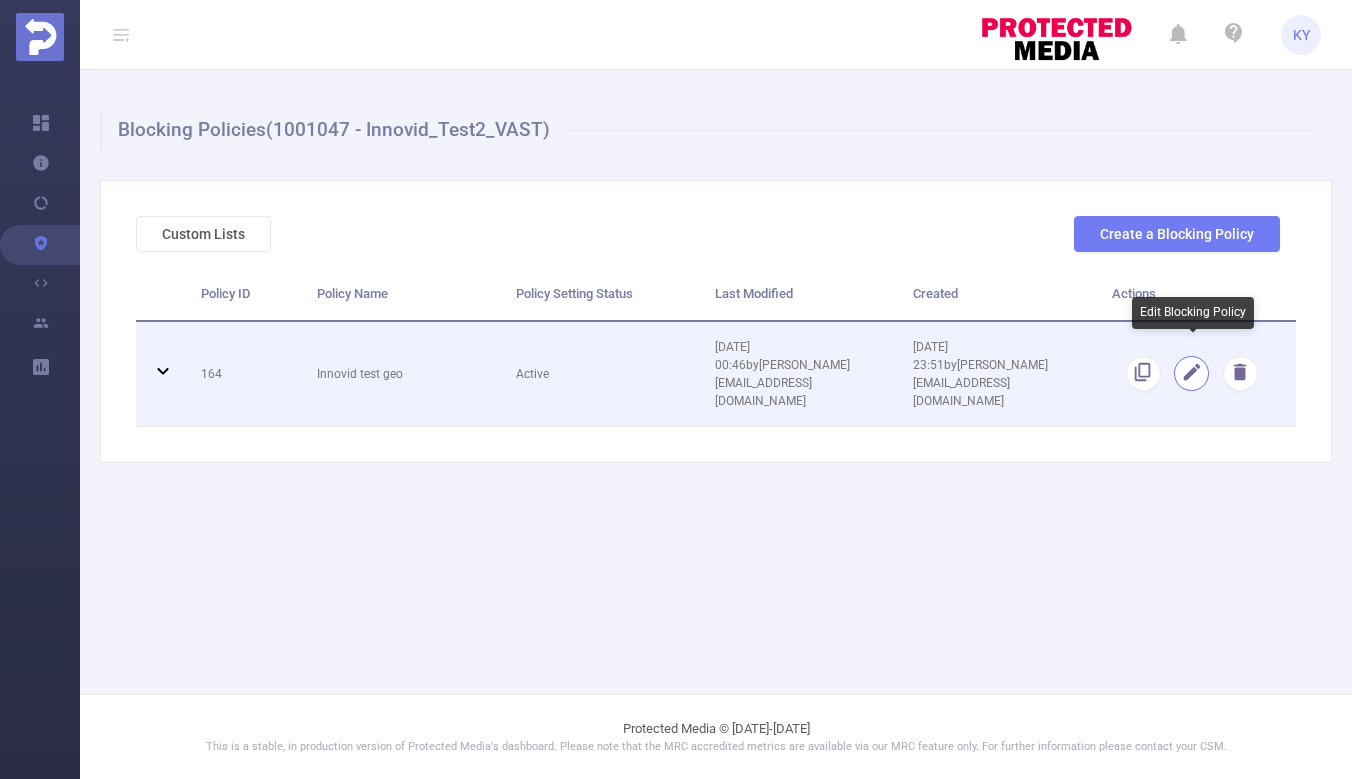 click at bounding box center (1191, 373) 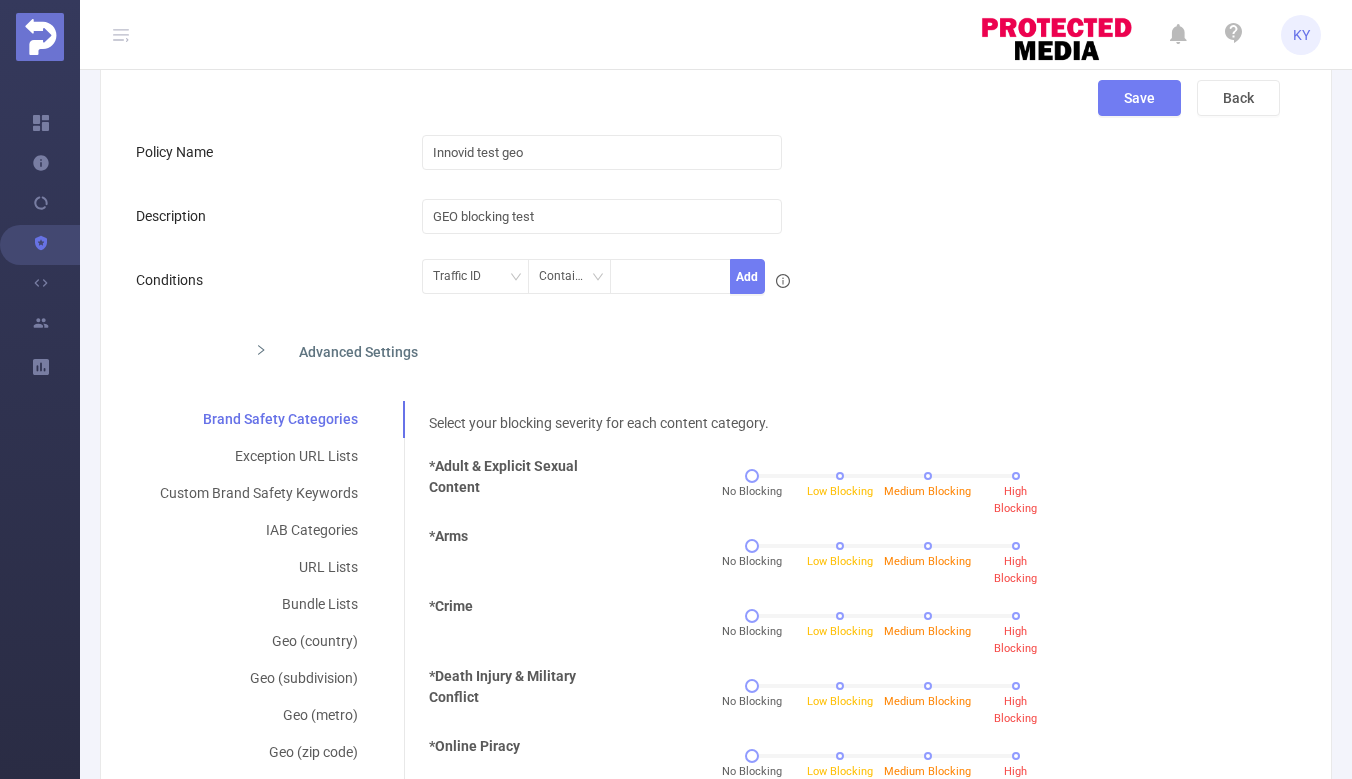 scroll, scrollTop: 312, scrollLeft: 0, axis: vertical 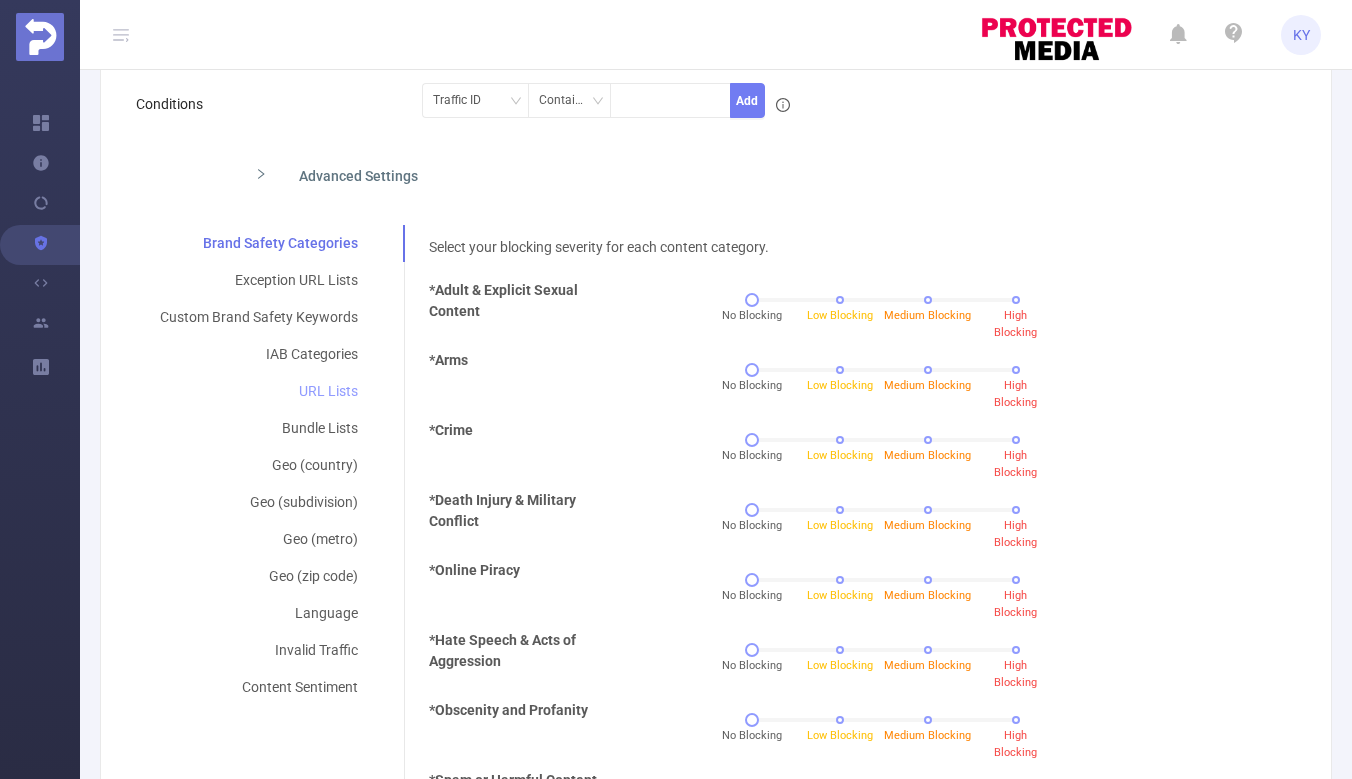 click on "URL Lists" at bounding box center [259, 391] 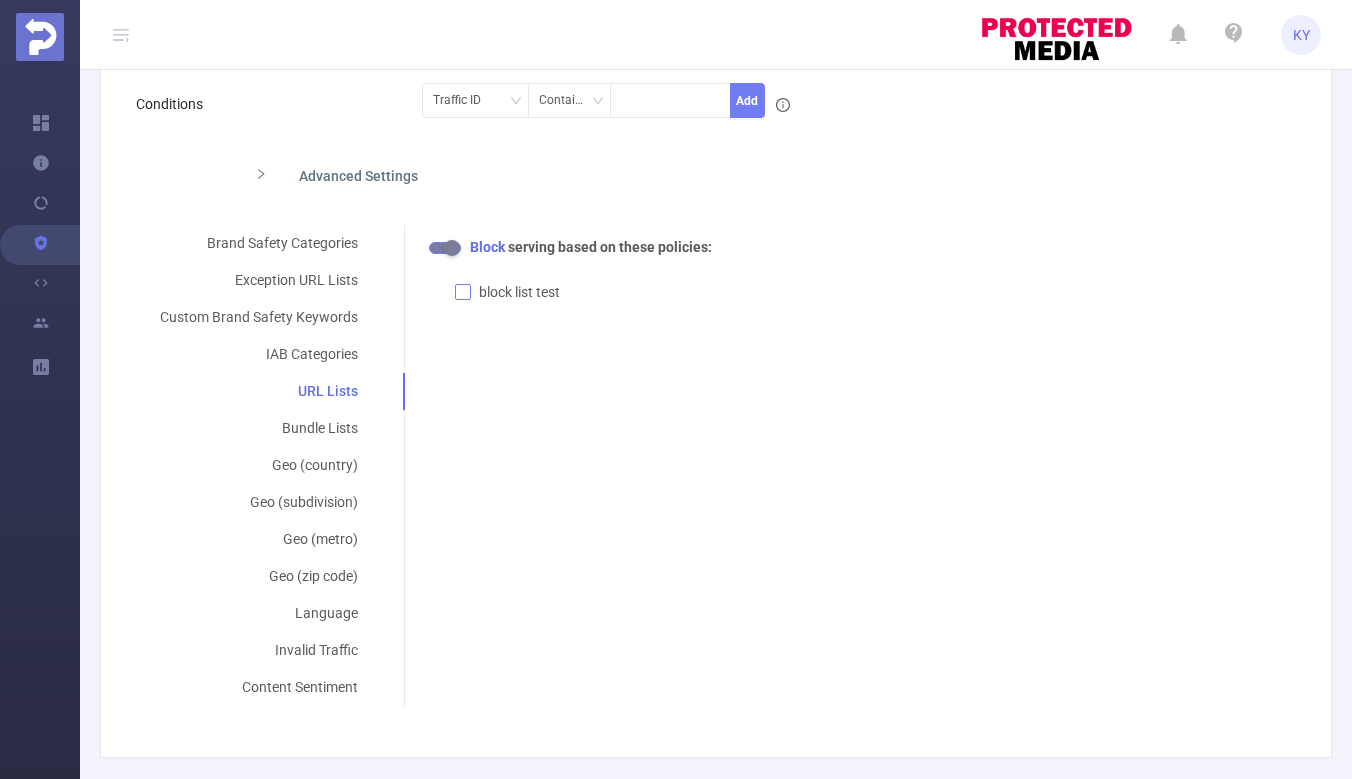 click on "block list test" at bounding box center (519, 292) 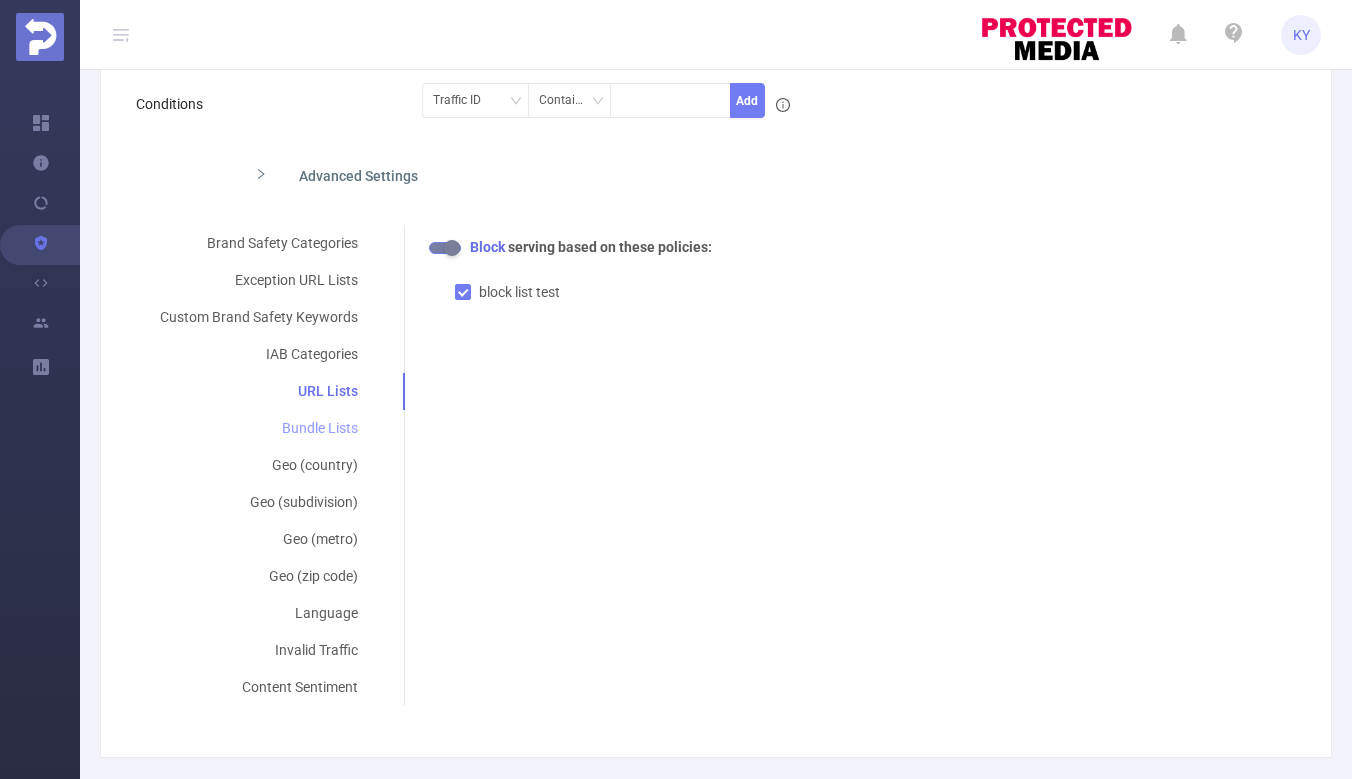 click on "Bundle Lists" at bounding box center [259, 428] 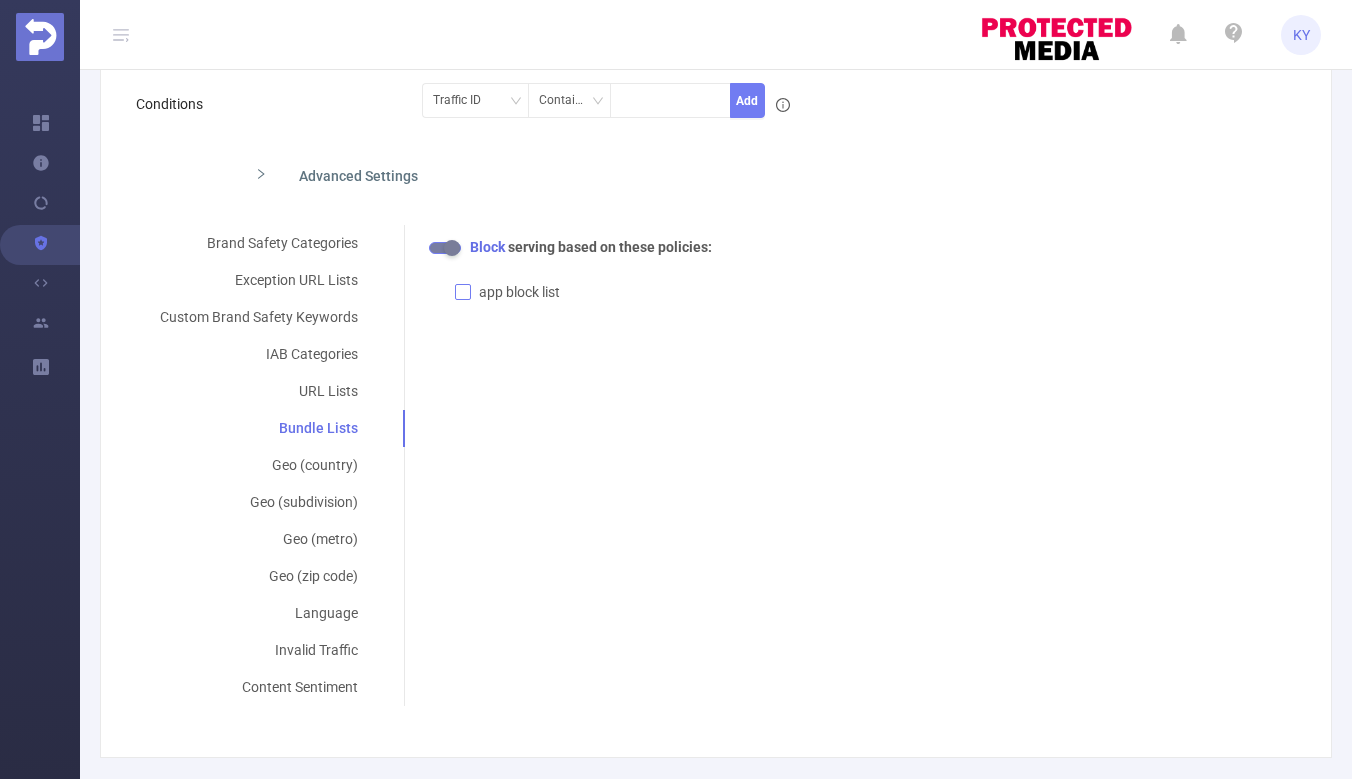 click on "app block list" at bounding box center (519, 292) 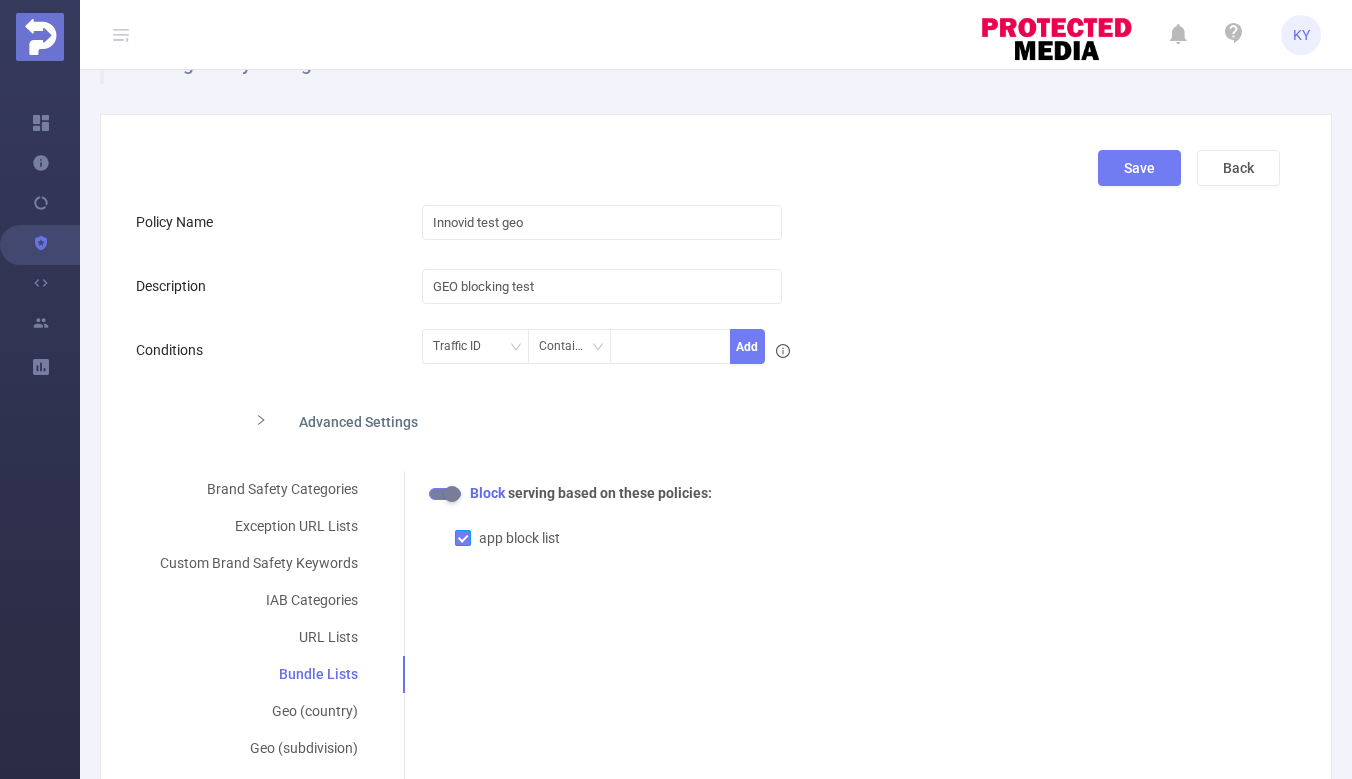 scroll, scrollTop: 0, scrollLeft: 0, axis: both 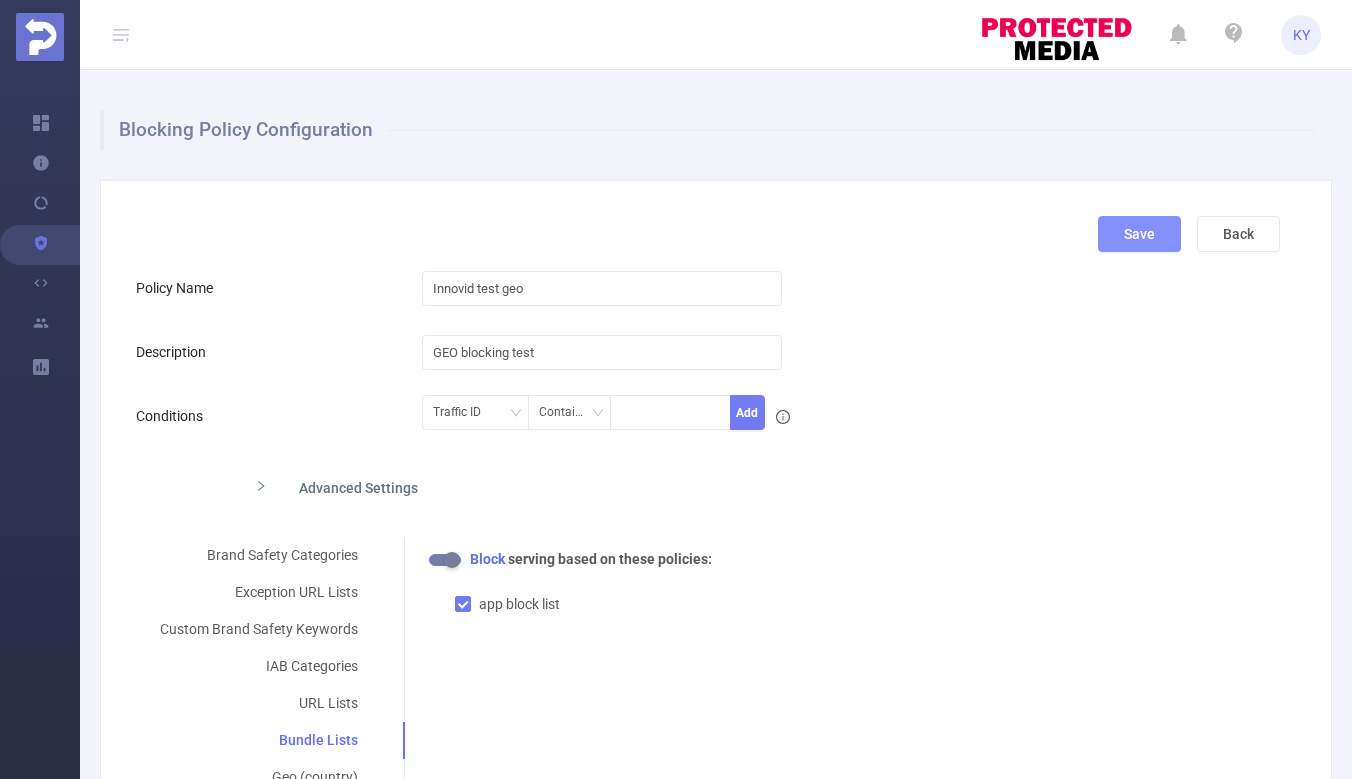 click on "Save" at bounding box center (1139, 234) 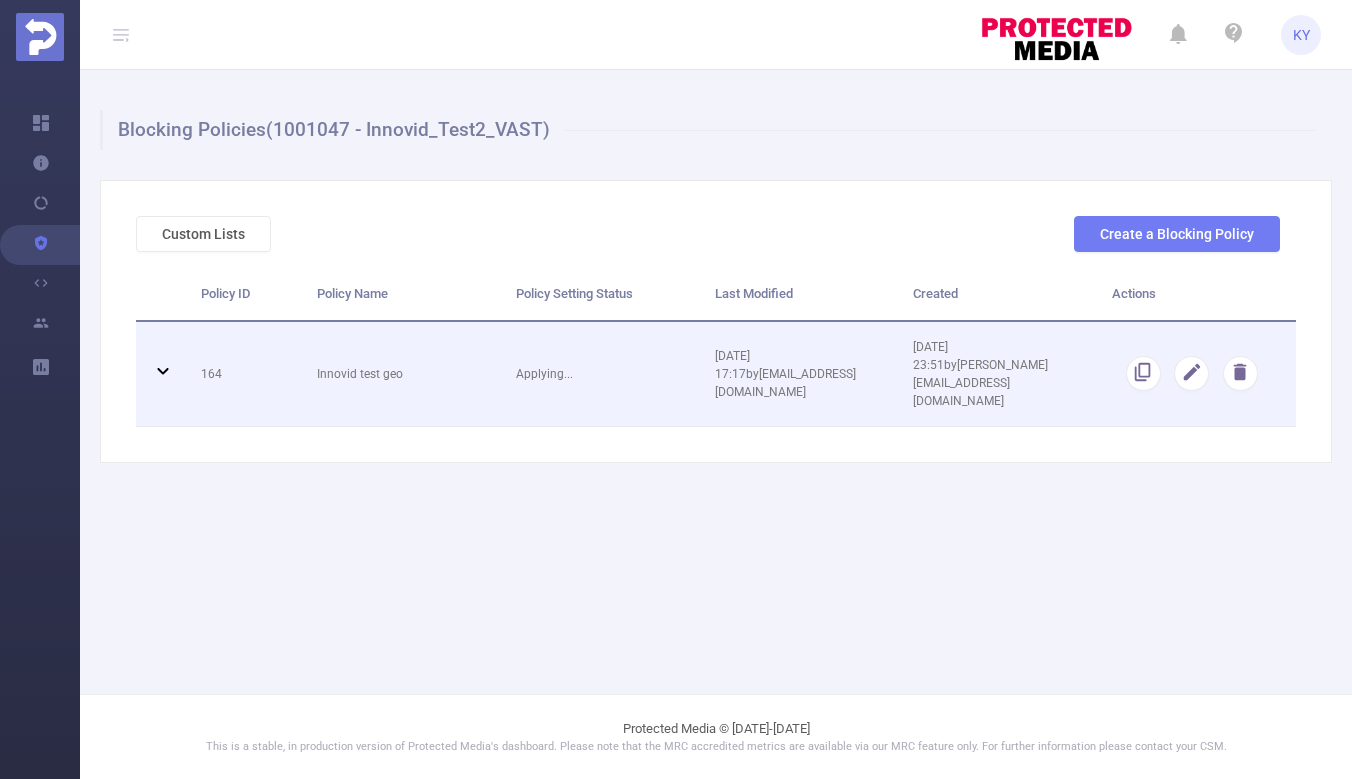 click on "28/07/2025 17:17  by  kirill@protected.media" at bounding box center [785, 374] 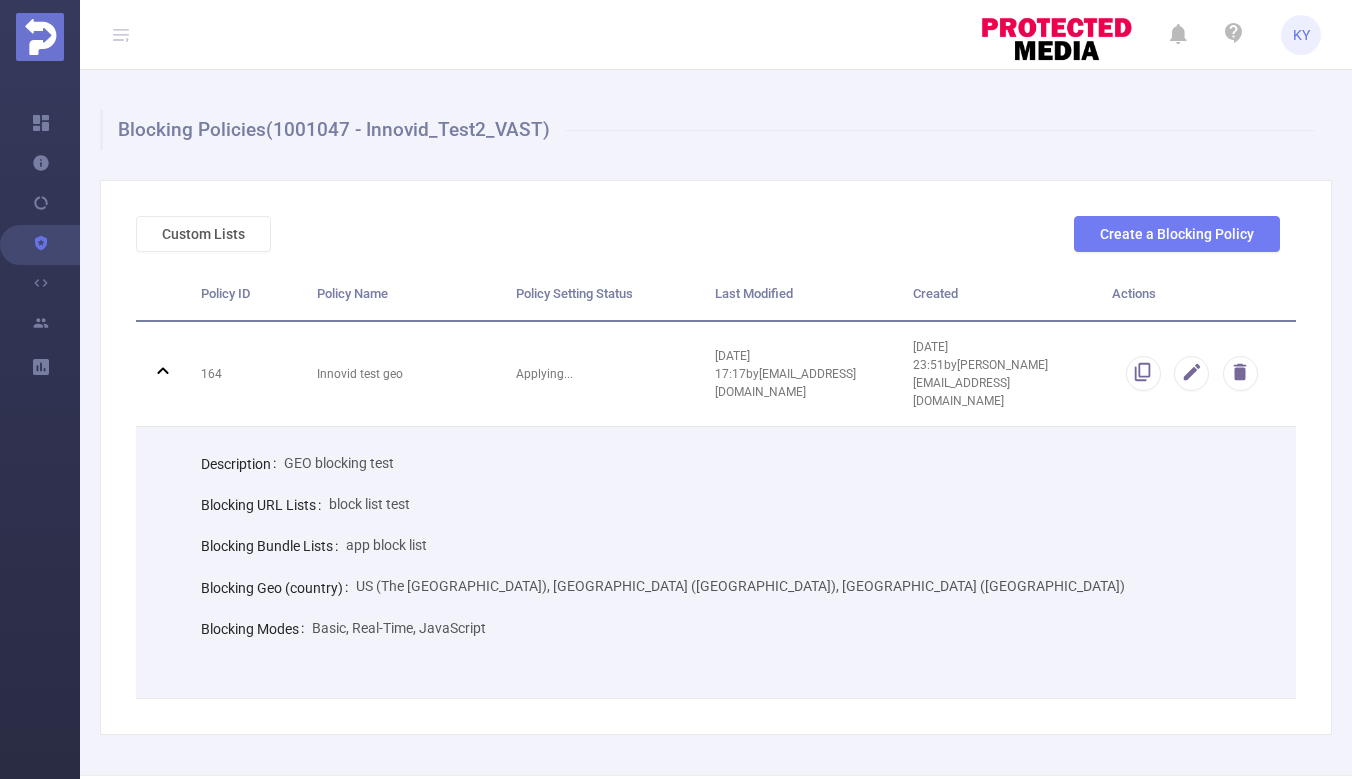 click at bounding box center [733, 673] 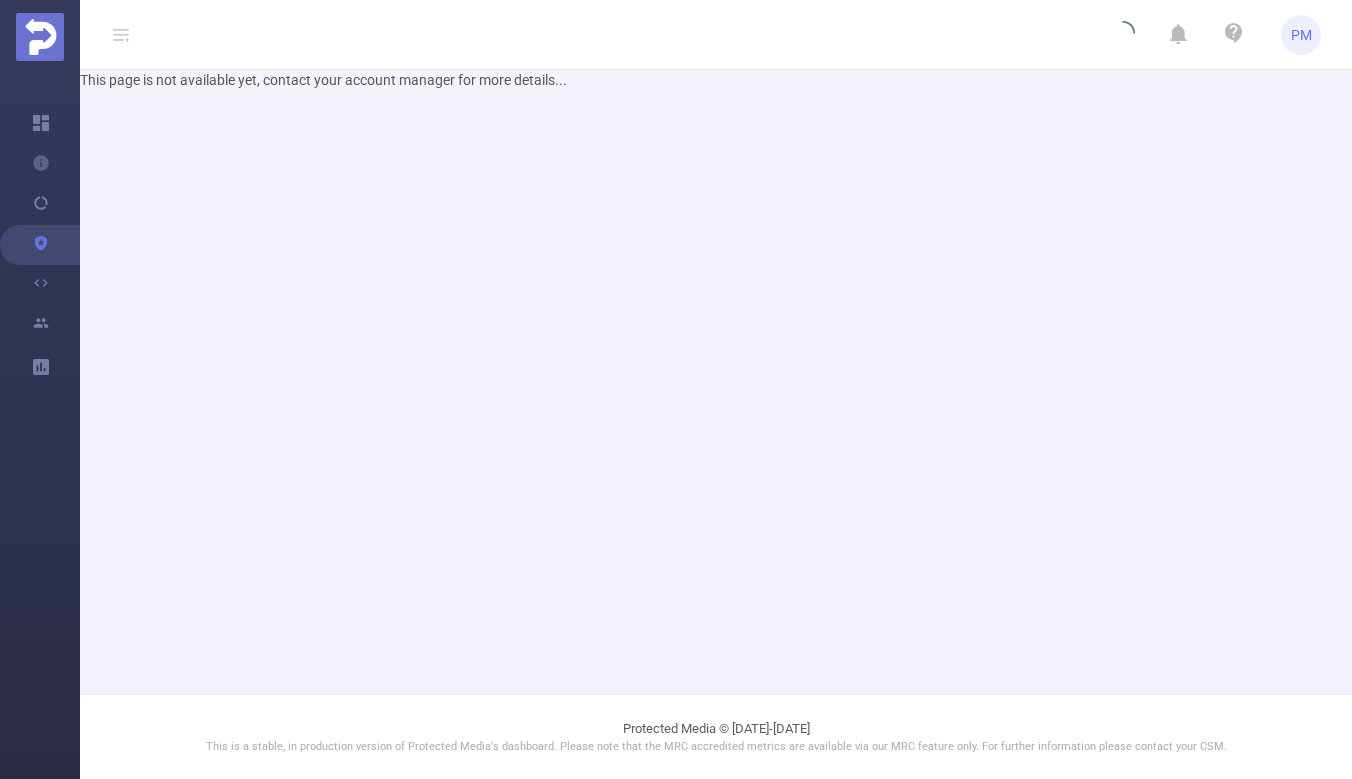 scroll, scrollTop: 0, scrollLeft: 0, axis: both 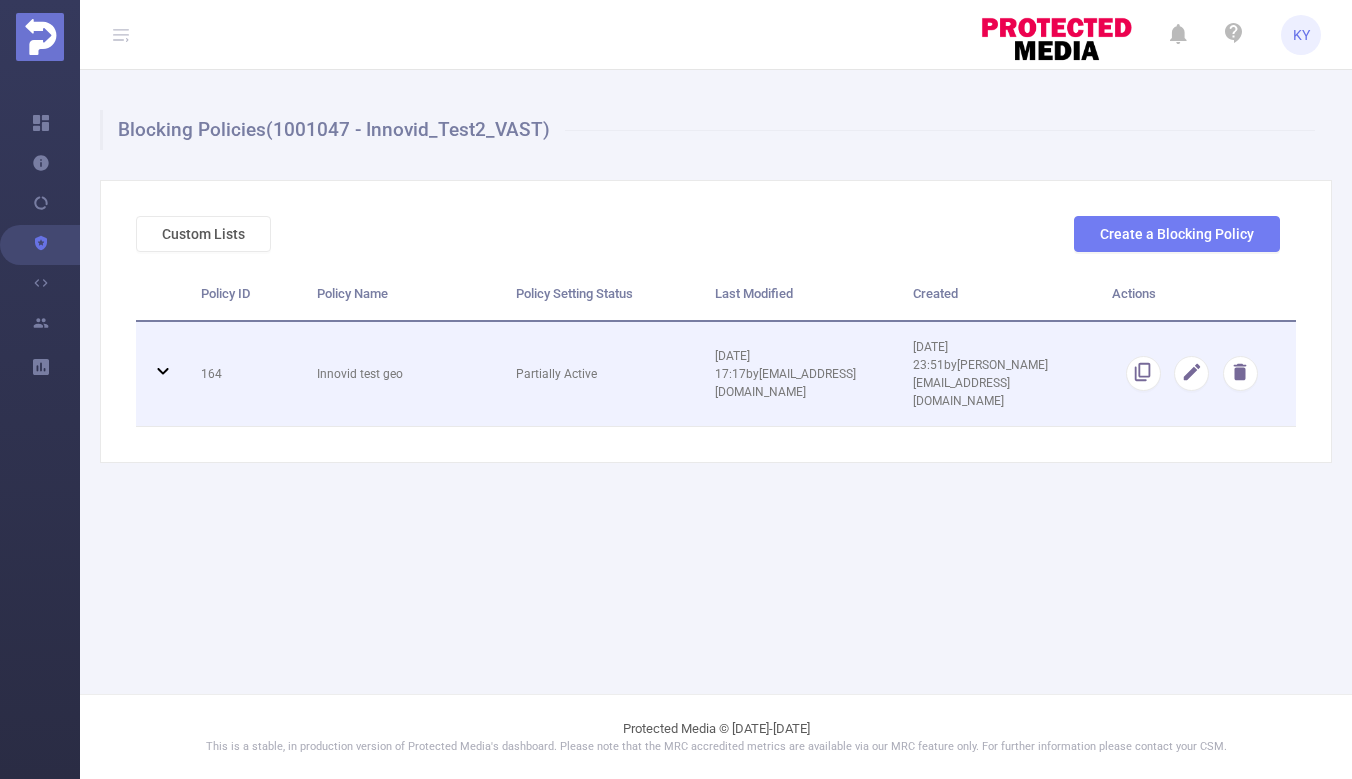 click on "Partially Active" at bounding box center [600, 374] 